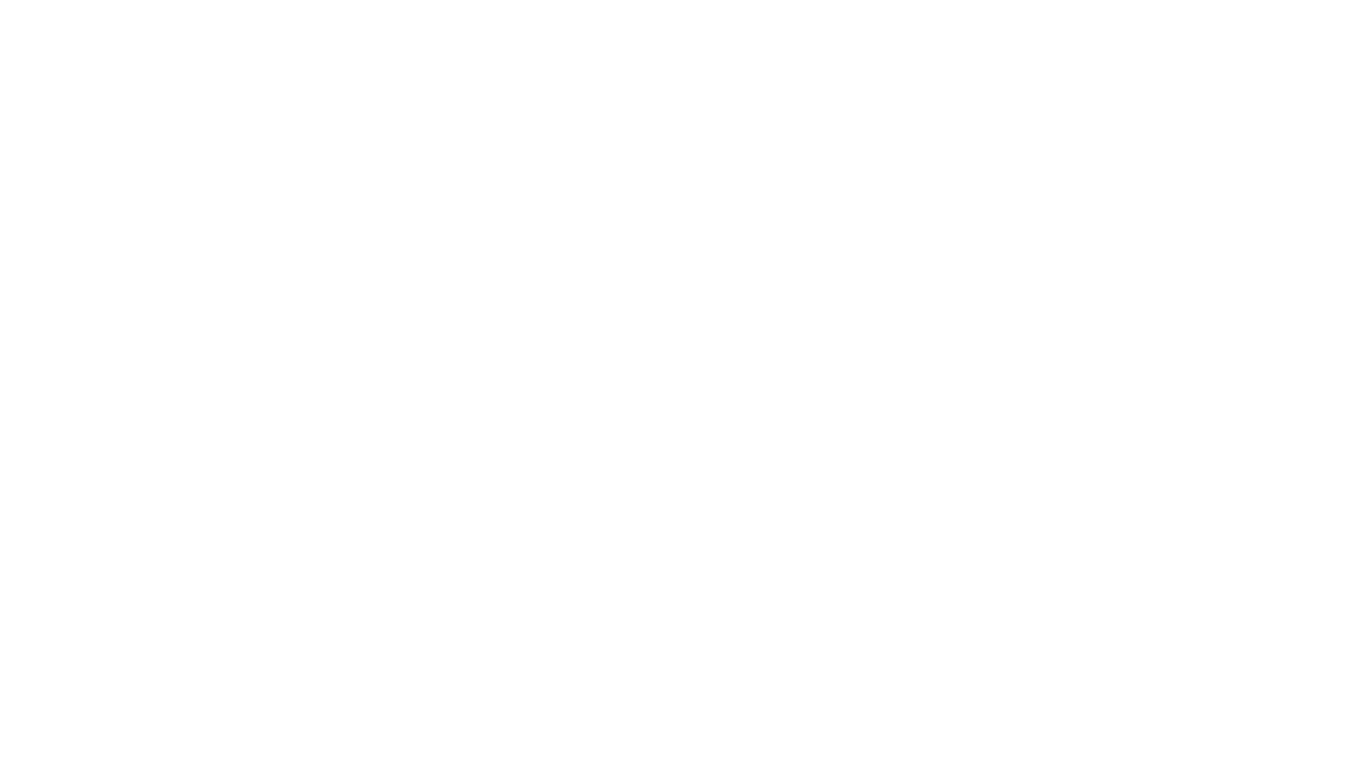 scroll, scrollTop: 0, scrollLeft: 0, axis: both 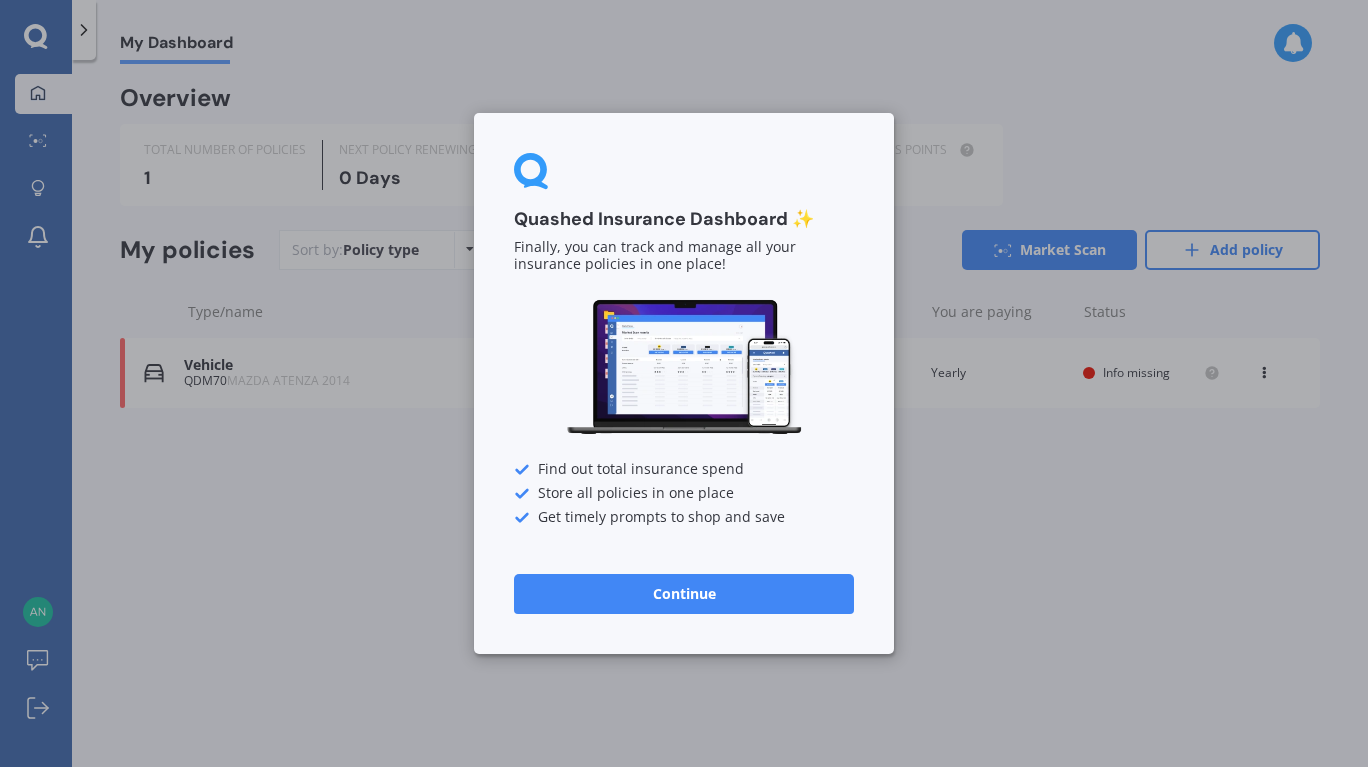 click on "Quashed Insurance Dashboard ✨ Finally, you can track and manage all your insurance policies in one place!  Find out total insurance spend  Store all policies in one place  Get timely prompts to shop and save Continue" at bounding box center [684, 383] 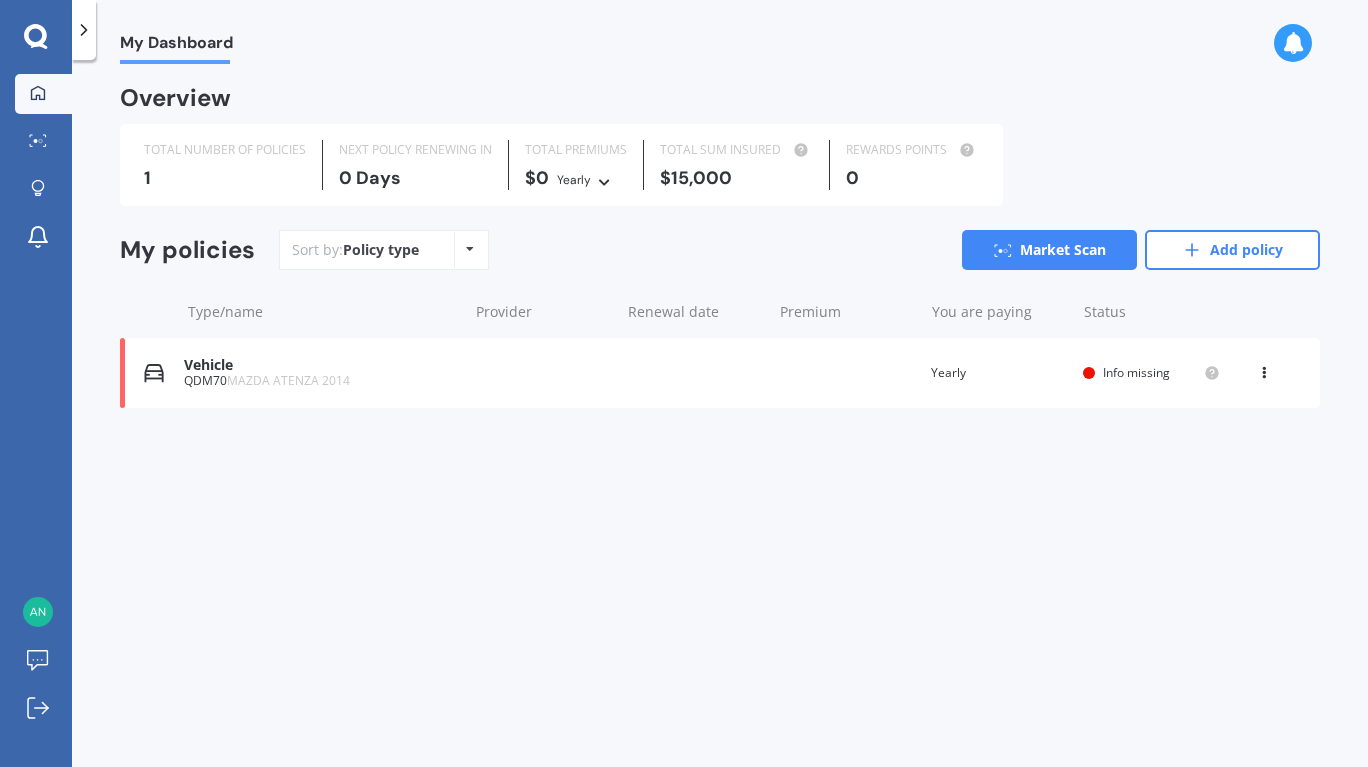 click on "Vehicle QDM70  MAZDA ATENZA 2014 Renewal date Premium You are paying Yearly Status Info missing View option View policy Delete" at bounding box center [720, 373] 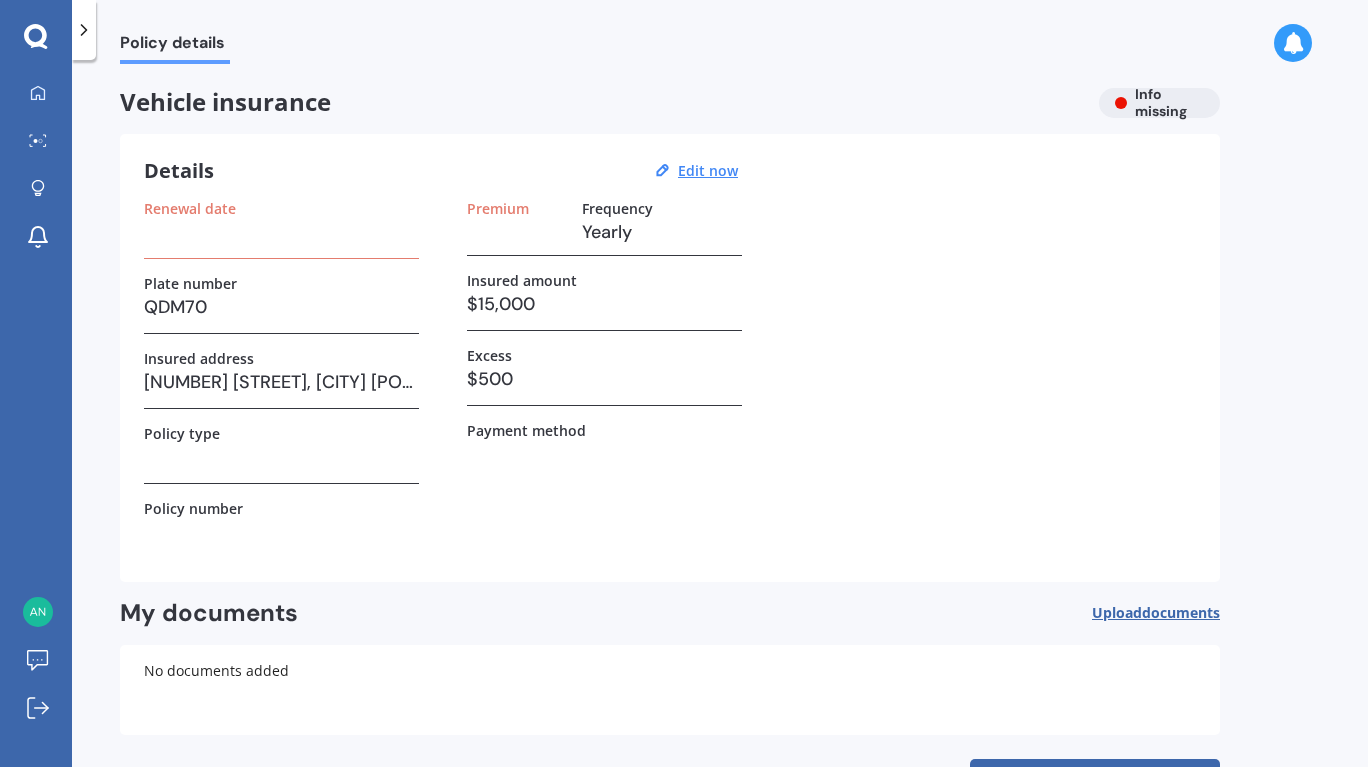 click on "Renewal date" at bounding box center [281, 229] 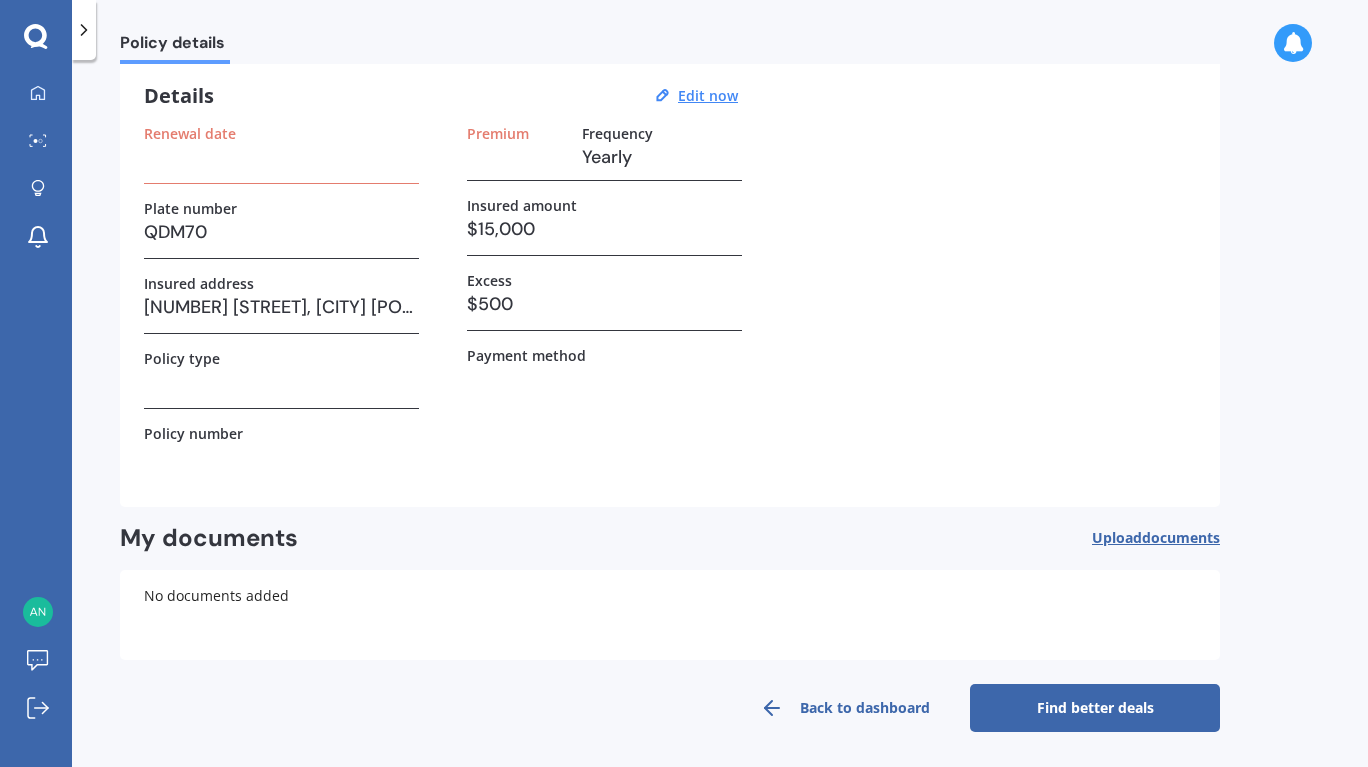 scroll, scrollTop: 75, scrollLeft: 0, axis: vertical 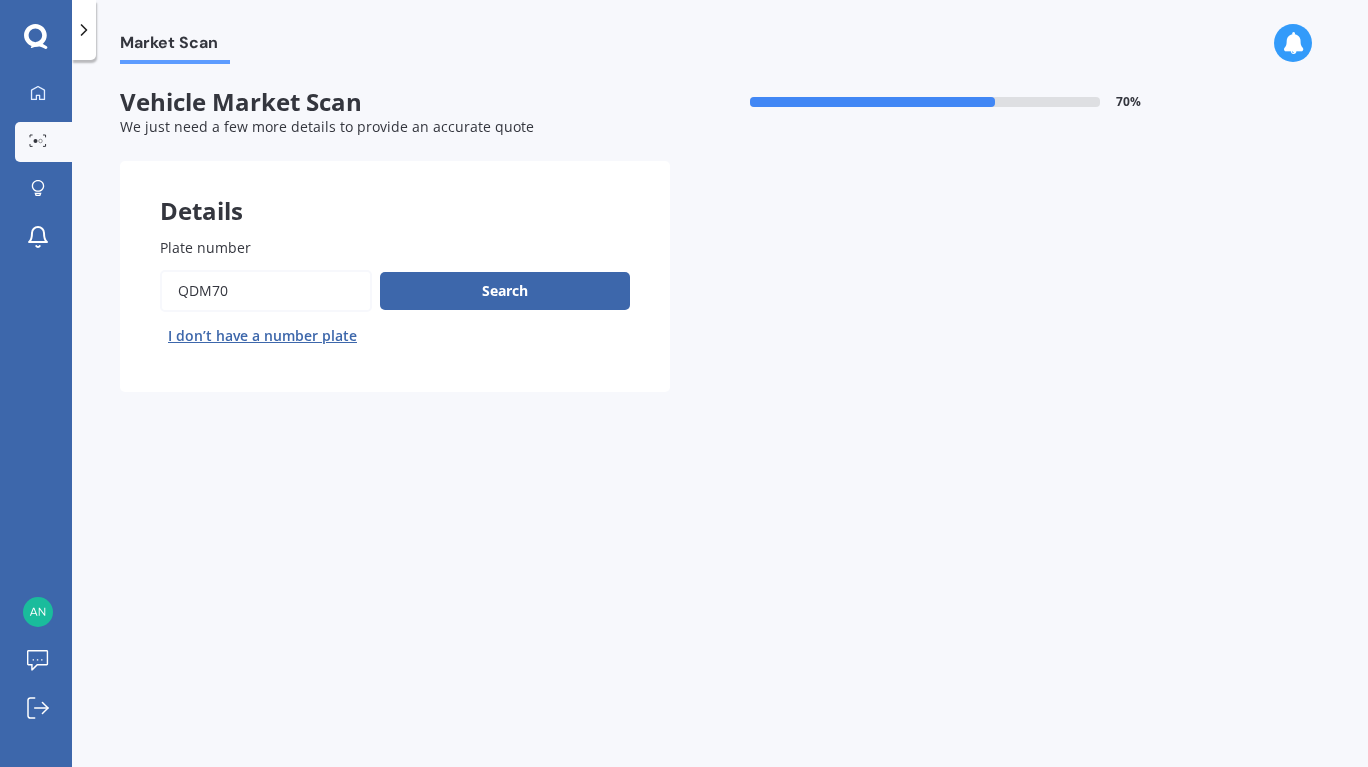 click on "Search" at bounding box center (505, 291) 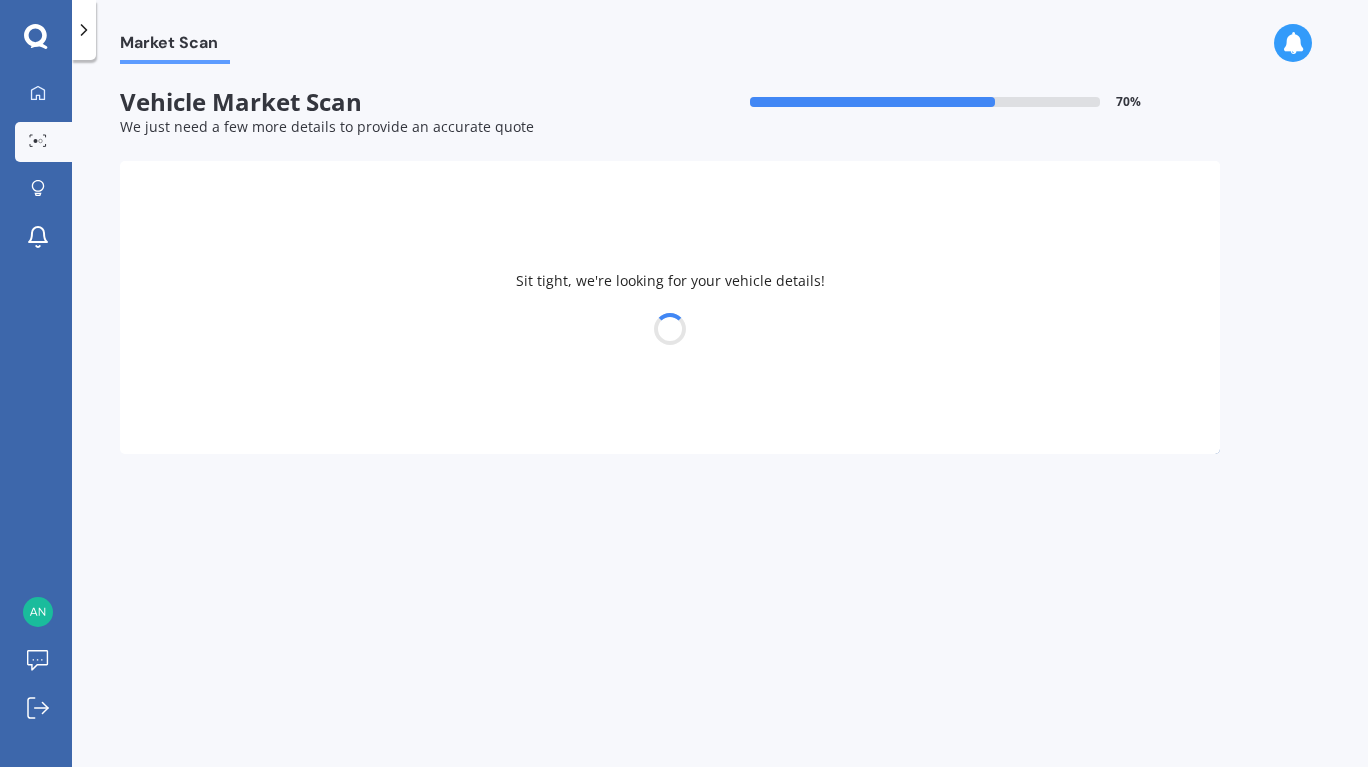 select on "MAZDA" 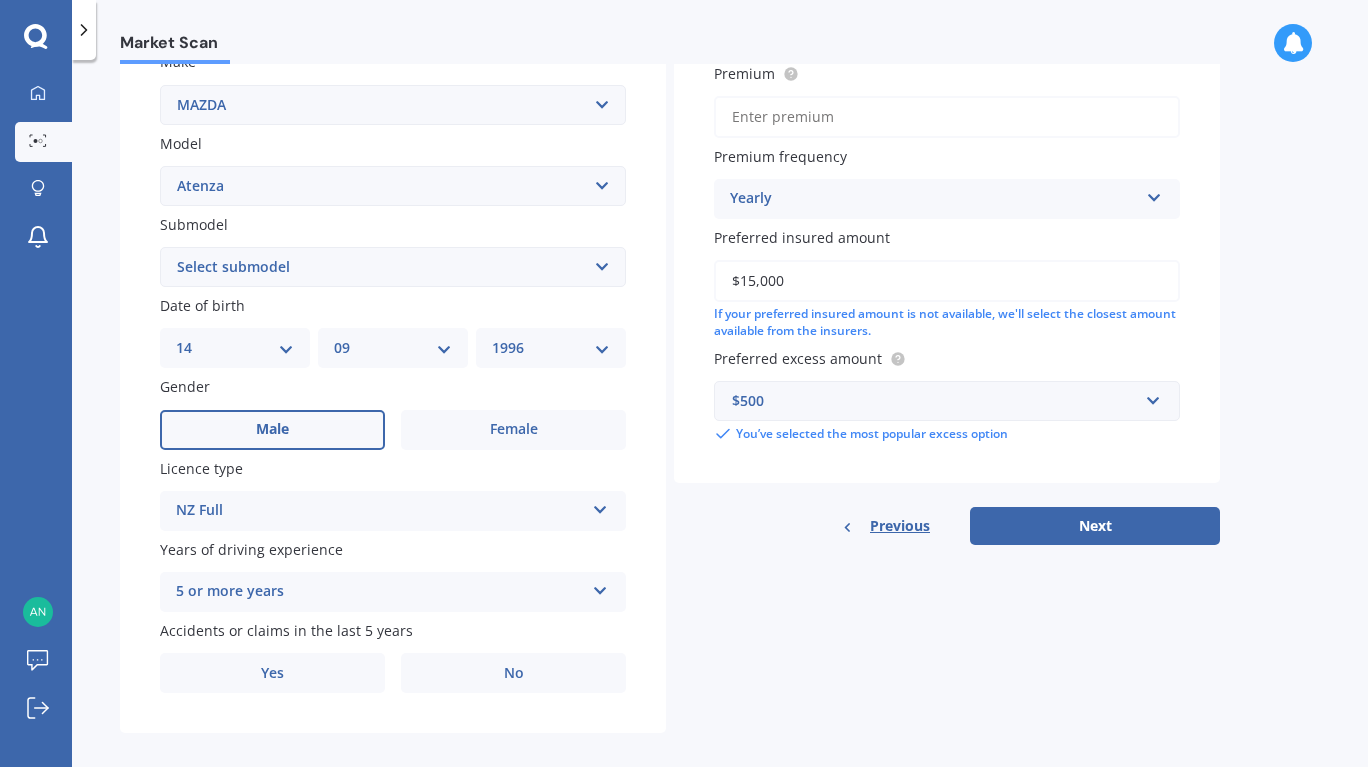 scroll, scrollTop: 415, scrollLeft: 0, axis: vertical 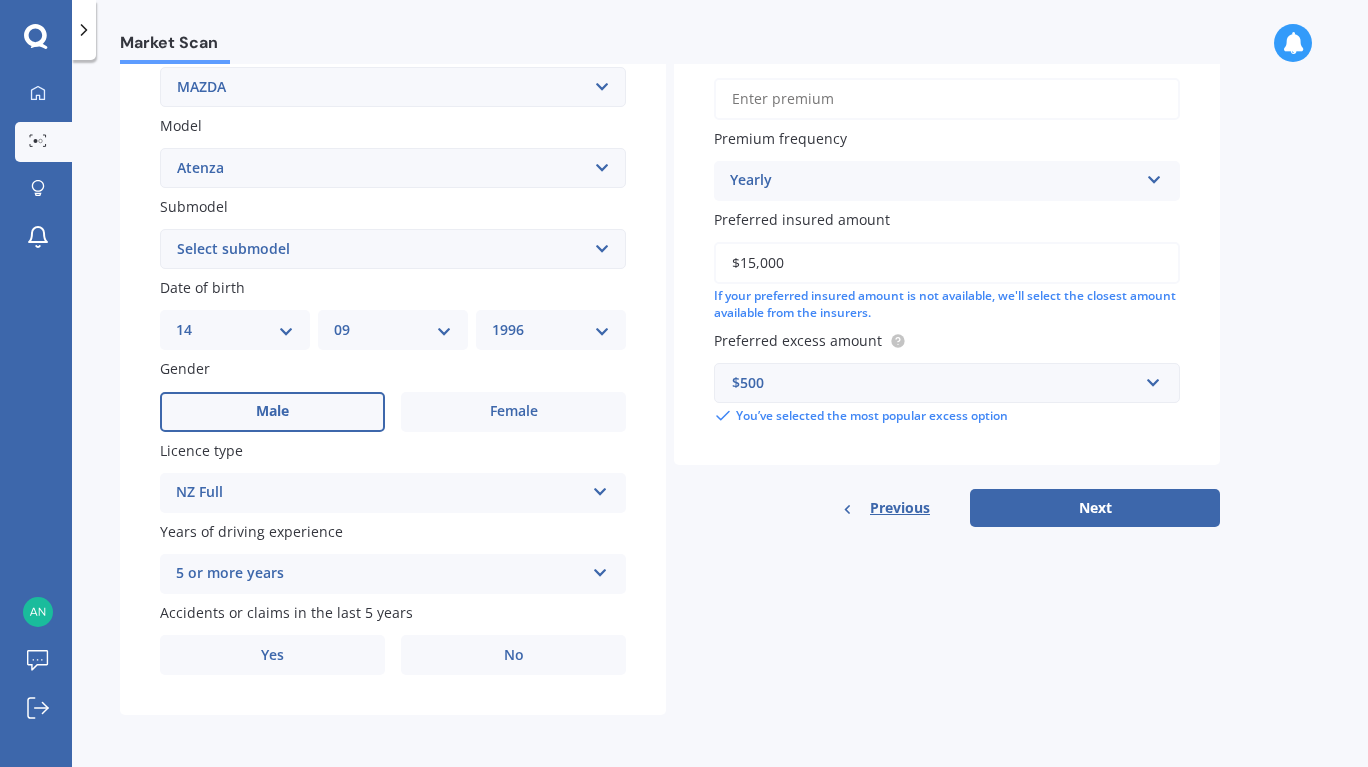 click on "No" at bounding box center [513, 655] 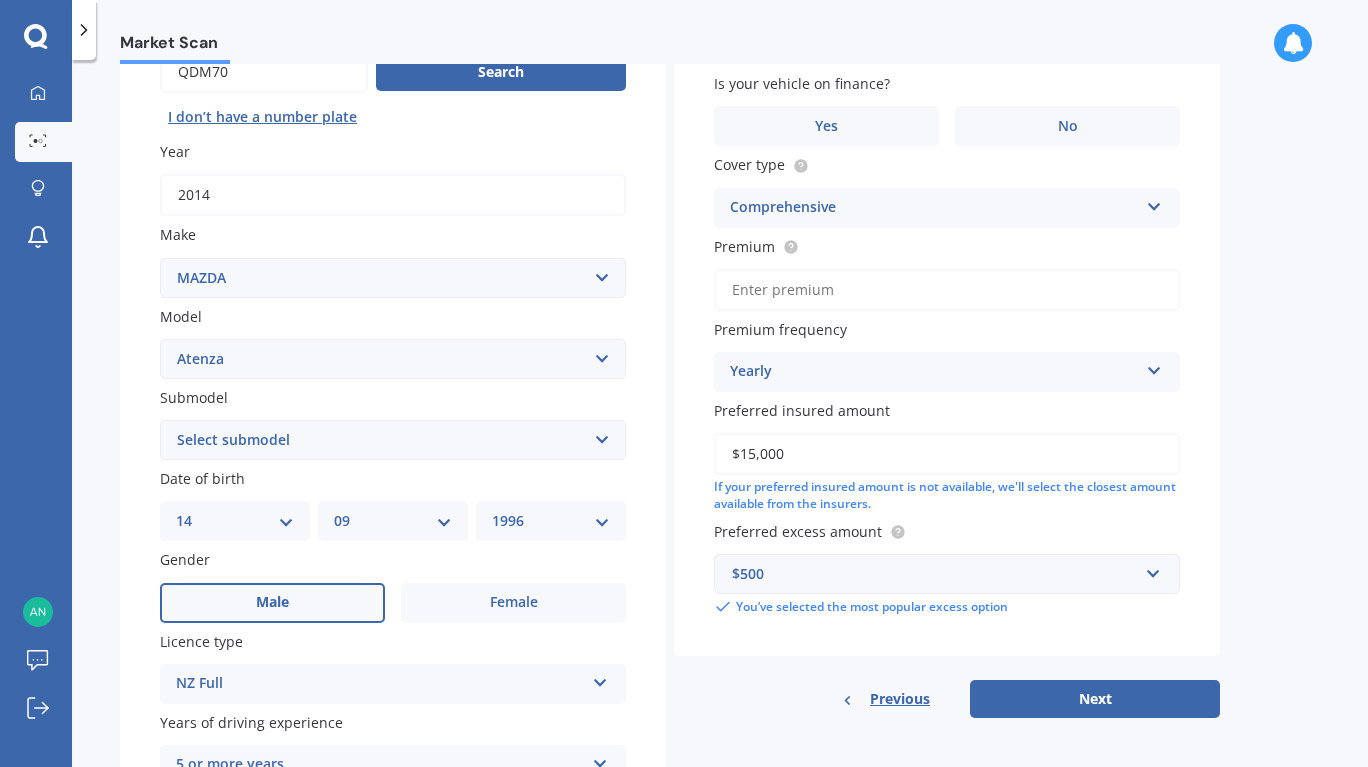 scroll, scrollTop: 220, scrollLeft: 0, axis: vertical 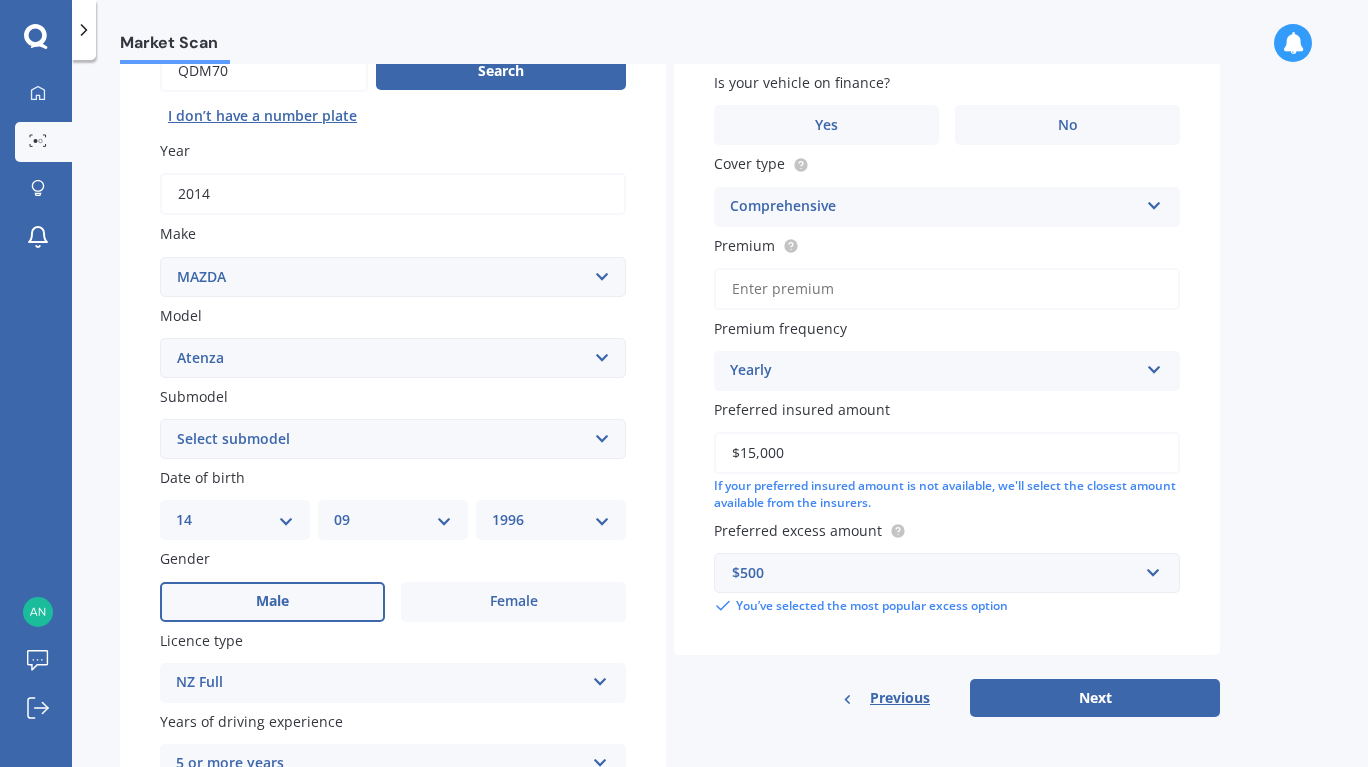 click on "$15,000" at bounding box center [947, 453] 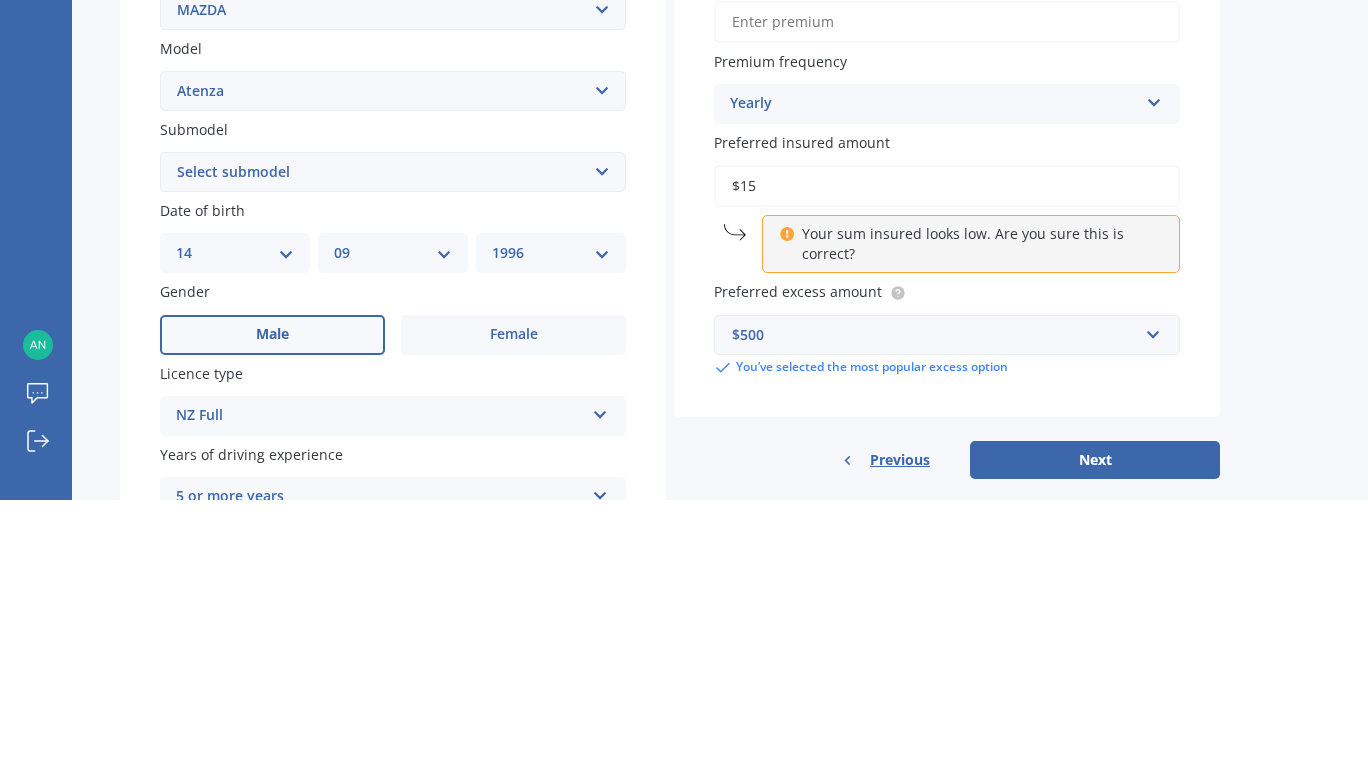 type on "$1" 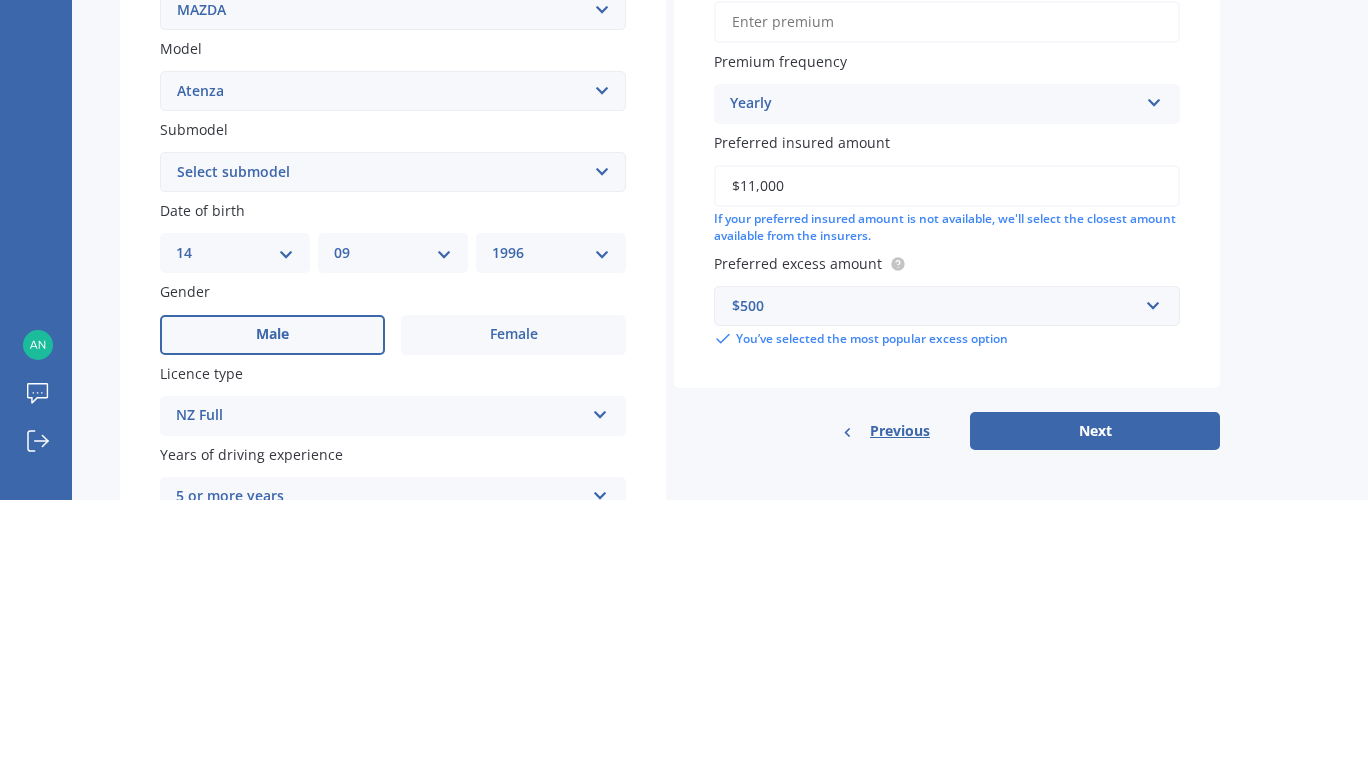 type on "$11,000" 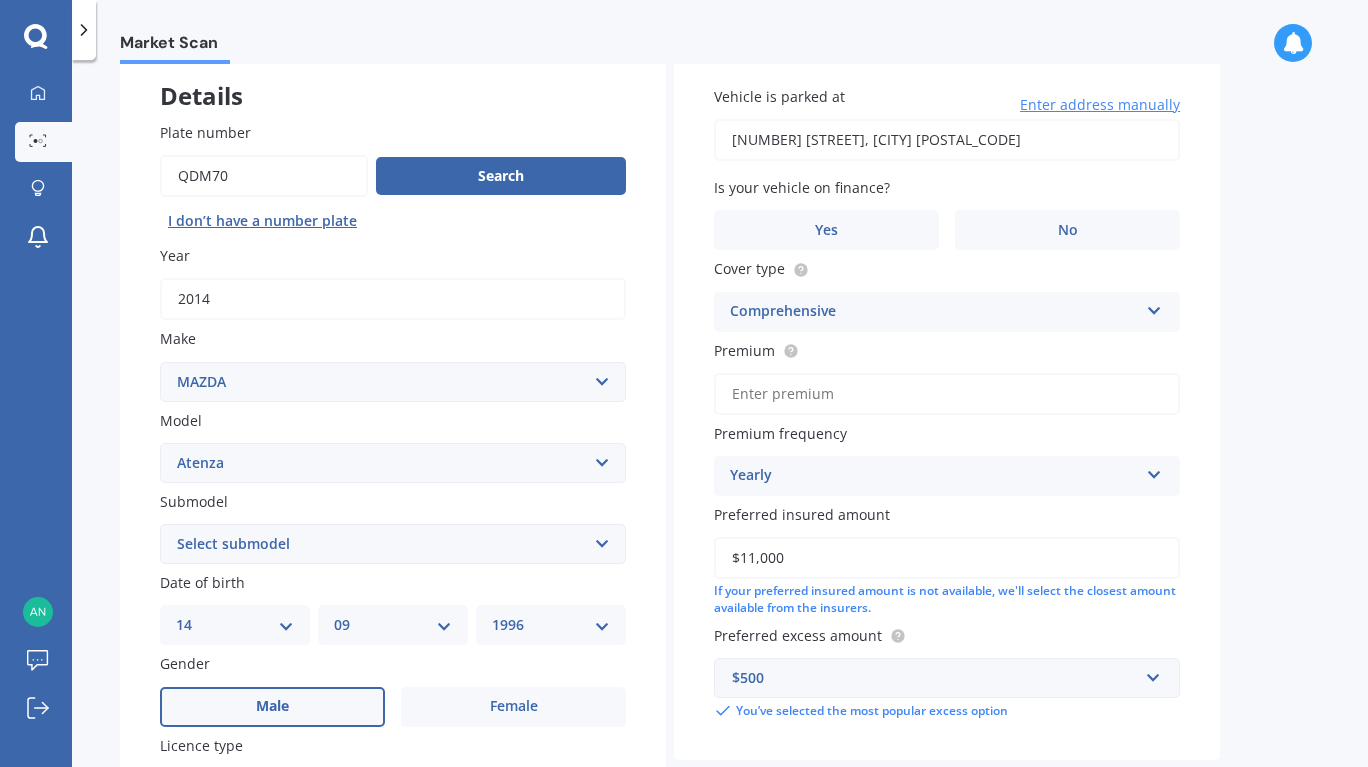 scroll, scrollTop: 113, scrollLeft: 0, axis: vertical 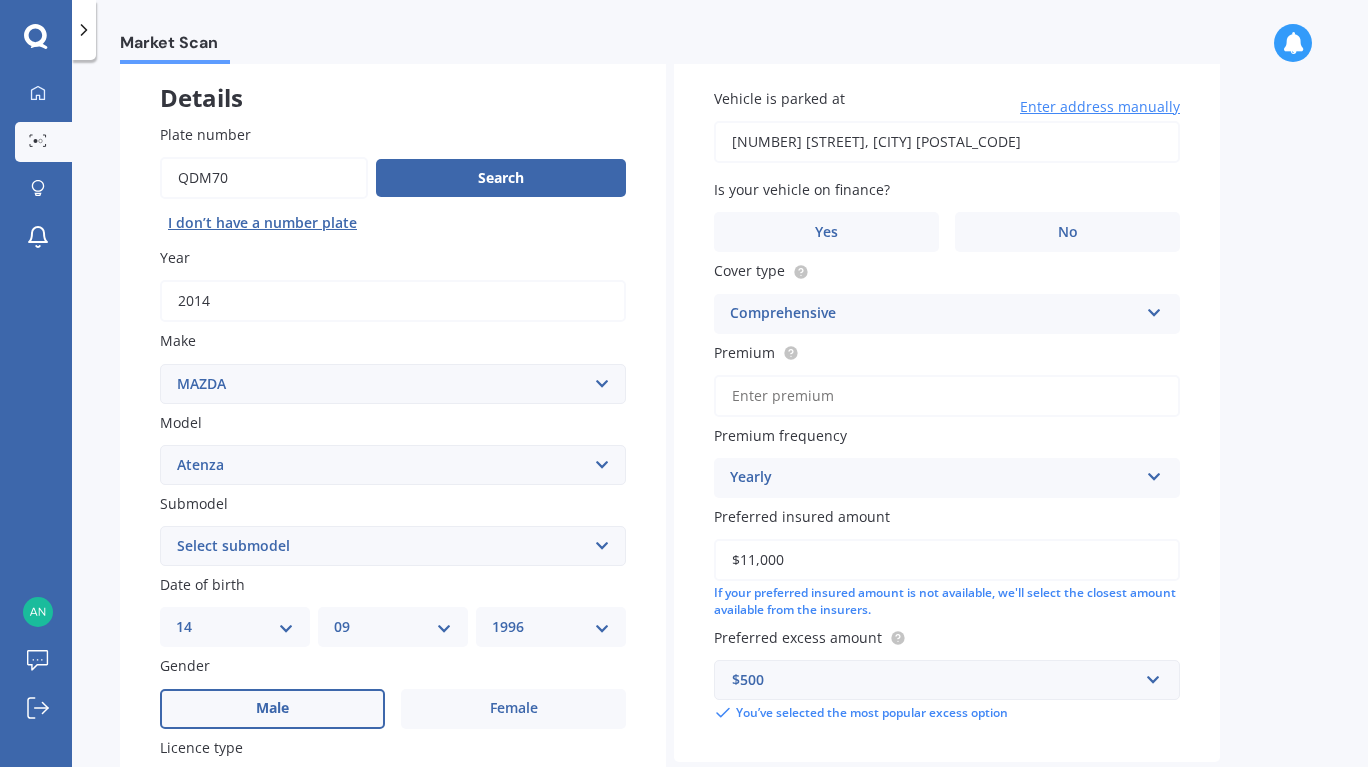 click on "No" at bounding box center [1067, 232] 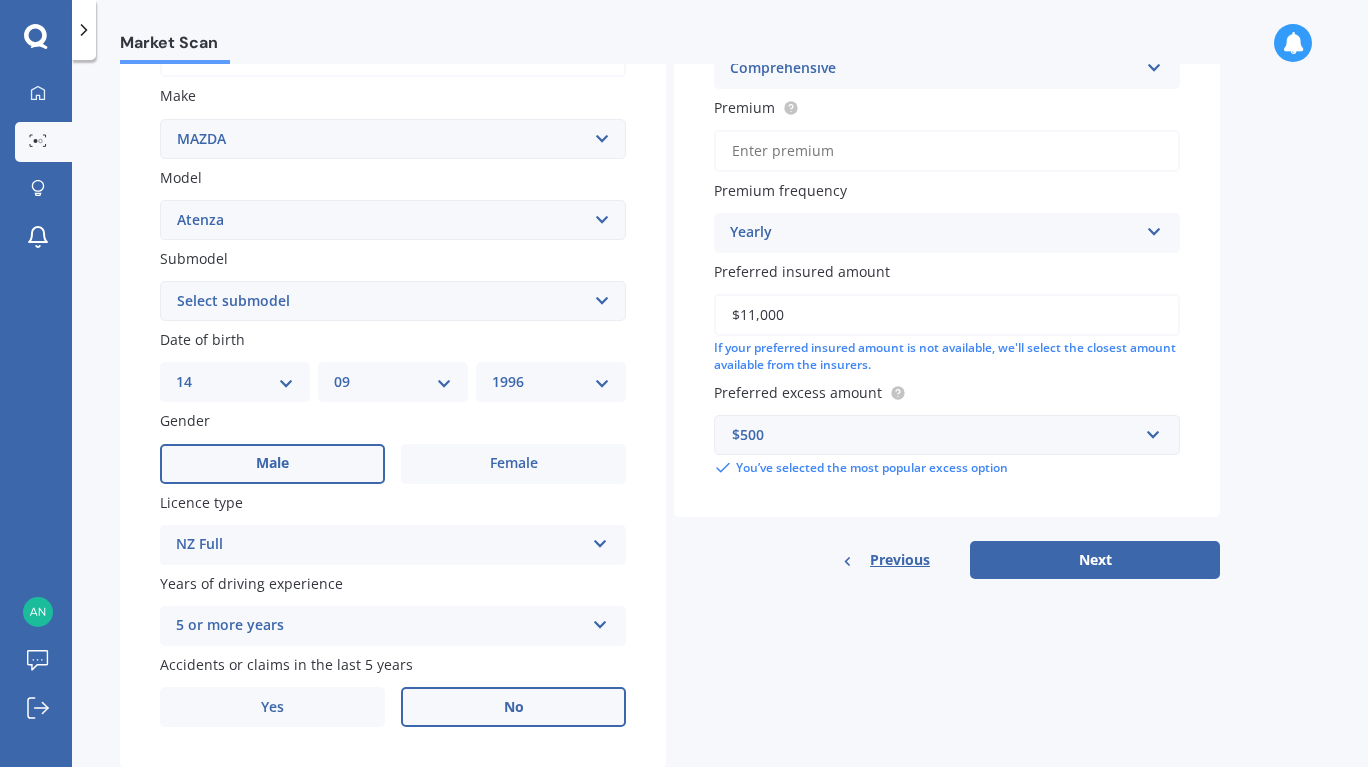 scroll, scrollTop: 415, scrollLeft: 0, axis: vertical 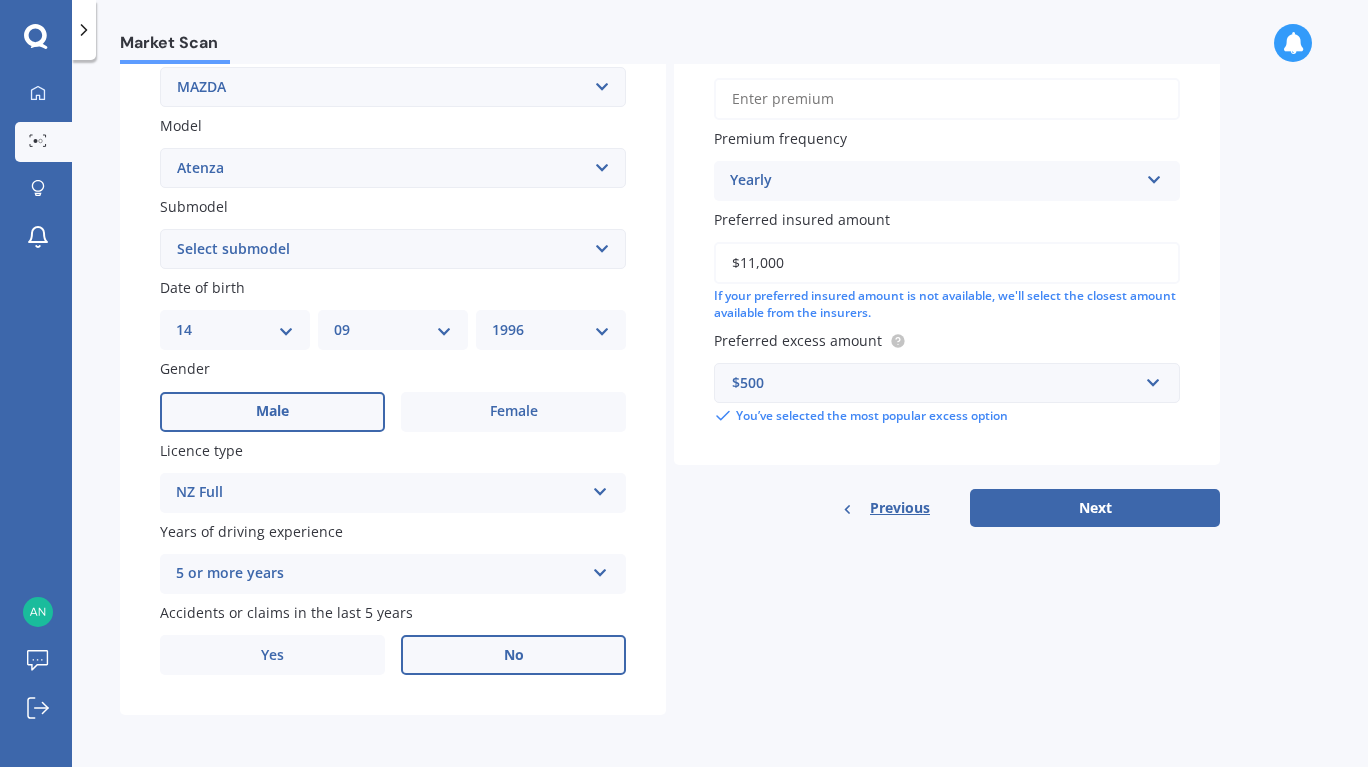 click on "Next" at bounding box center (1095, 508) 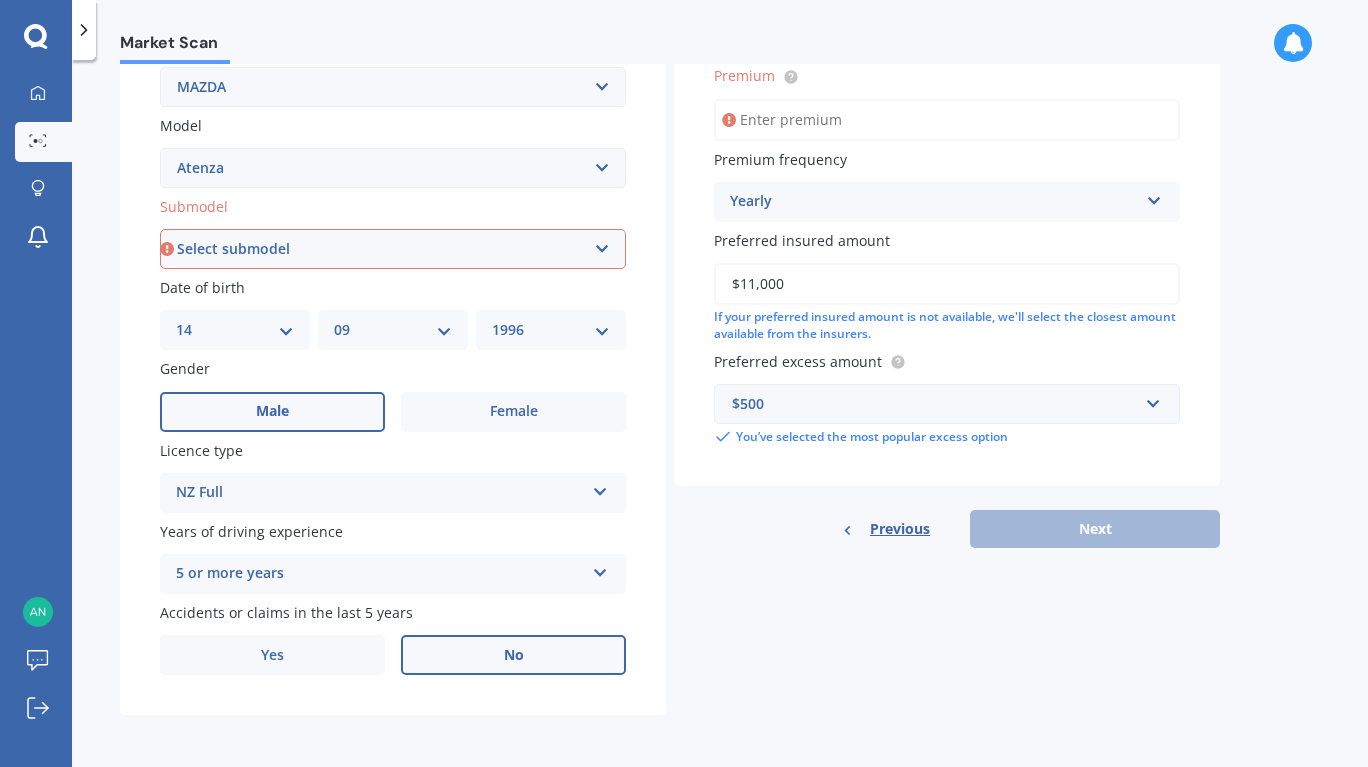 click on "Market Scan Vehicle Market Scan 70 % We just need a few more details to provide an accurate quote Details Plate number Search I don’t have a number plate Year 2014 Make Select make AC ALFA ROMEO ASTON MARTIN AUDI AUSTIN BEDFORD Bentley BMW BYD CADILLAC CAN-AM CHERY CHEVROLET CHRYSLER Citroen CRUISEAIR CUPRA DAEWOO DAIHATSU DAIMLER DAMON DIAHATSU DODGE EXOCET FACTORY FIVE FERRARI FIAT Fiord FLEETWOOD FORD FOTON FRASER GEELY GENESIS GEORGIE BOY GMC GREAT WALL GWM HAVAL HILLMAN HINO HOLDEN HOLIDAY RAMBLER HONDA HUMMER HYUNDAI INFINITI ISUZU IVECO JAC JAECOO JAGUAR JEEP KGM KIA LADA LAMBORGHINI LANCIA LANDROVER LDV LEAPMOTOR LEXUS LINCOLN LOTUS LUNAR M.G M.G. MAHINDRA MASERATI MAZDA MCLAREN MERCEDES AMG Mercedes Benz MERCEDES-AMG MERCURY MINI Mitsubishi MORGAN MORRIS NEWMAR Nissan OMODA OPEL OXFORD PEUGEOT Plymouth Polestar PONTIAC PORSCHE PROTON RAM Range Rover Rayne RENAULT ROLLS ROYCE ROVER SAAB SATURN SEAT SHELBY SKODA SMART SSANGYONG SUBARU SUZUKI TATA TESLA TIFFIN Toyota TRIUMPH TVR Vauxhall VOLKSWAGEN ZX" at bounding box center (720, 417) 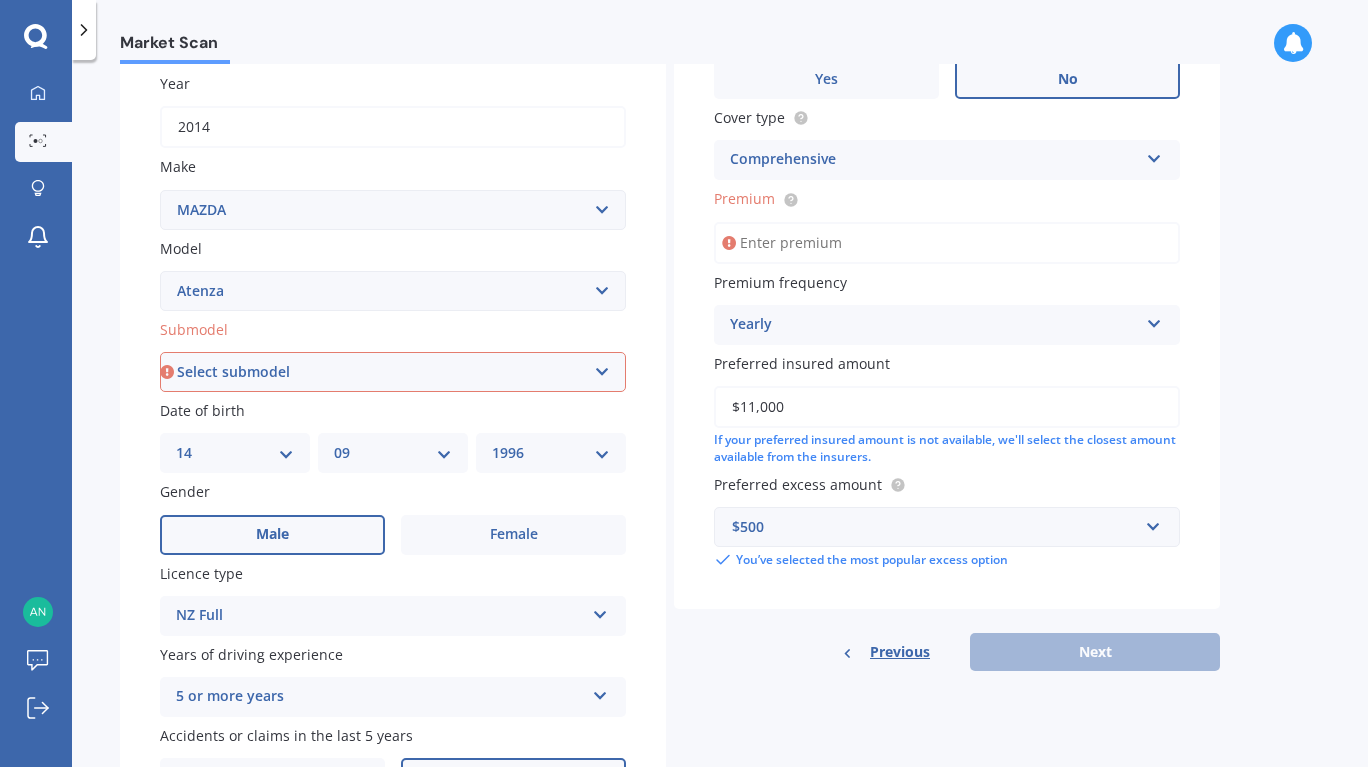 scroll, scrollTop: 291, scrollLeft: 0, axis: vertical 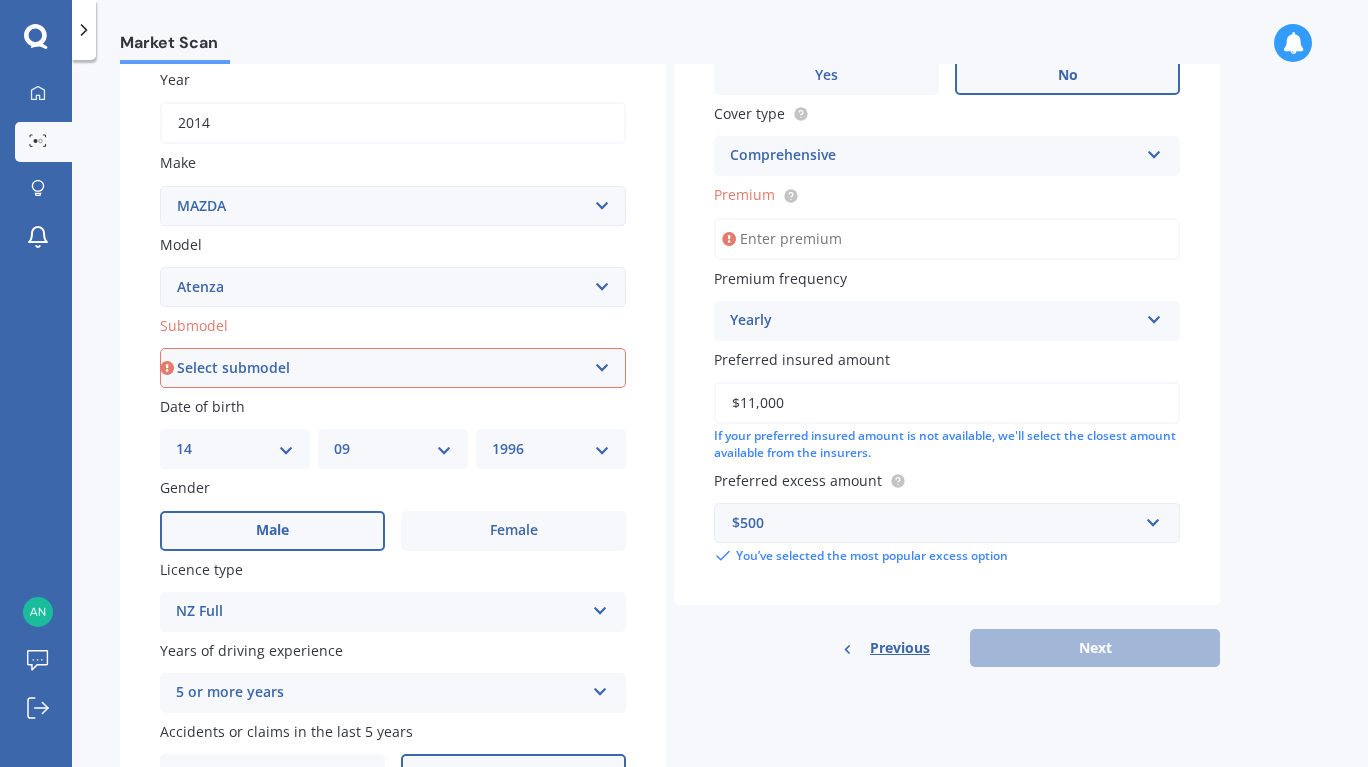 click on "Select submodel (All other) Diesel Diesel Turbo Hatchback Sedan Turbo Wagon" at bounding box center [393, 368] 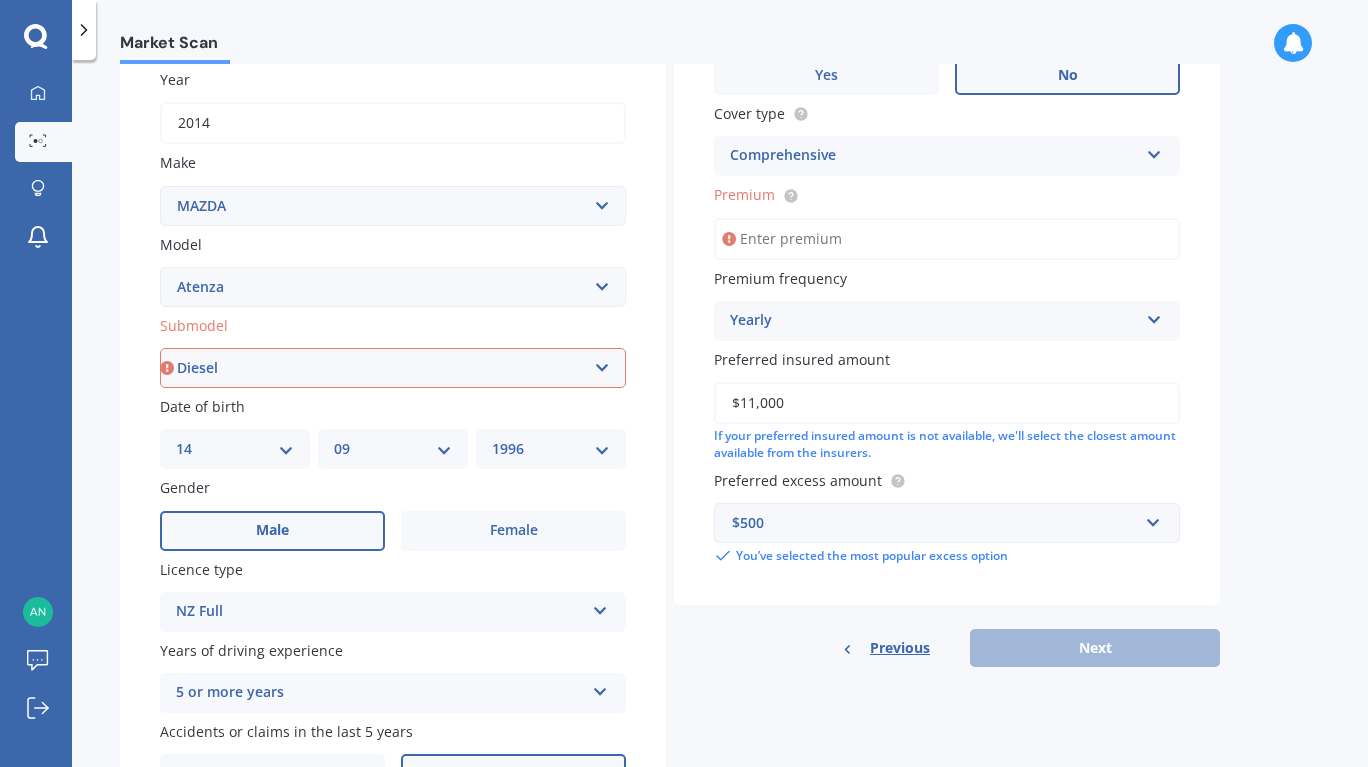 click on "Select submodel (All other) Diesel Diesel Turbo Hatchback Sedan Turbo Wagon" at bounding box center (393, 368) 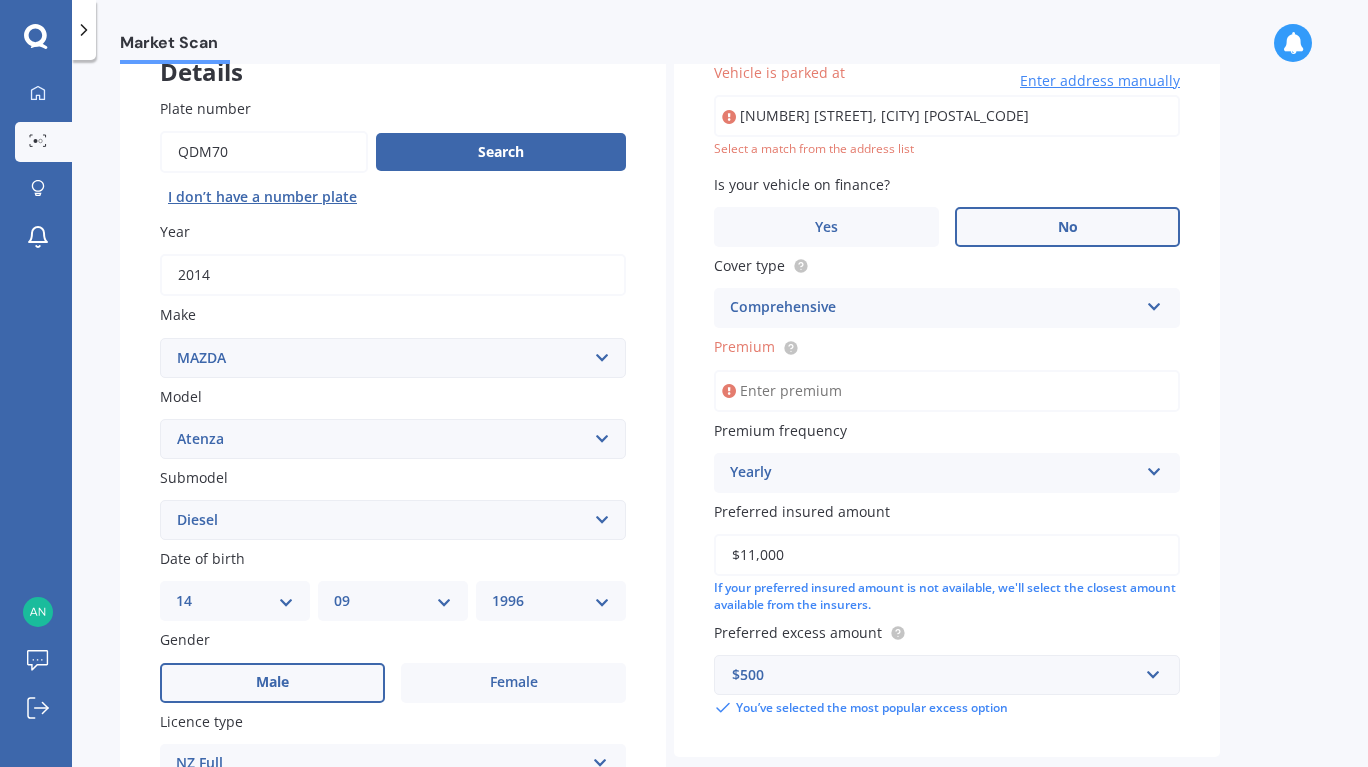 scroll, scrollTop: 137, scrollLeft: 0, axis: vertical 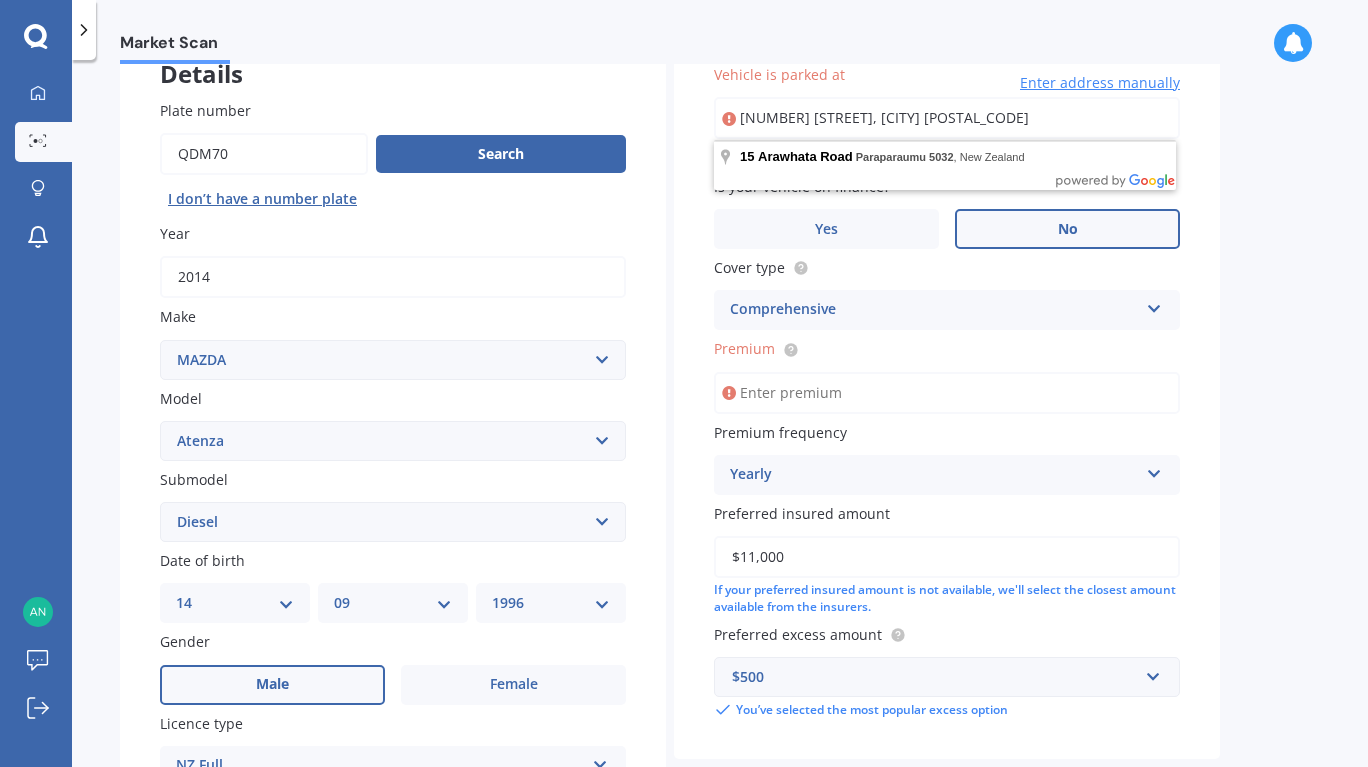 click on "Market Scan Vehicle Market Scan 70 % We just need a few more details to provide an accurate quote Details Plate number Search I don’t have a number plate Year 2014 Make Select make AC ALFA ROMEO ASTON MARTIN AUDI AUSTIN BEDFORD Bentley BMW BYD CADILLAC CAN-AM CHERY CHEVROLET CHRYSLER Citroen CRUISEAIR CUPRA DAEWOO DAIHATSU DAIMLER DAMON DIAHATSU DODGE EXOCET FACTORY FIVE FERRARI FIAT Fiord FLEETWOOD FORD FOTON FRASER GEELY GENESIS GEORGIE BOY GMC GREAT WALL GWM HAVAL HILLMAN HINO HOLDEN HOLIDAY RAMBLER HONDA HUMMER HYUNDAI INFINITI ISUZU IVECO JAC JAECOO JAGUAR JEEP KGM KIA LADA LAMBORGHINI LANCIA LANDROVER LDV LEAPMOTOR LEXUS LINCOLN LOTUS LUNAR M.G M.G. MAHINDRA MASERATI MAZDA MCLAREN MERCEDES AMG Mercedes Benz MERCEDES-AMG MERCURY MINI Mitsubishi MORGAN MORRIS NEWMAR Nissan OMODA OPEL OXFORD PEUGEOT Plymouth Polestar PONTIAC PORSCHE PROTON RAM Range Rover Rayne RENAULT ROLLS ROYCE ROVER SAAB SATURN SEAT SHELBY SKODA SMART SSANGYONG SUBARU SUZUKI TATA TESLA TIFFIN Toyota TRIUMPH TVR Vauxhall VOLKSWAGEN ZX" at bounding box center [720, 417] 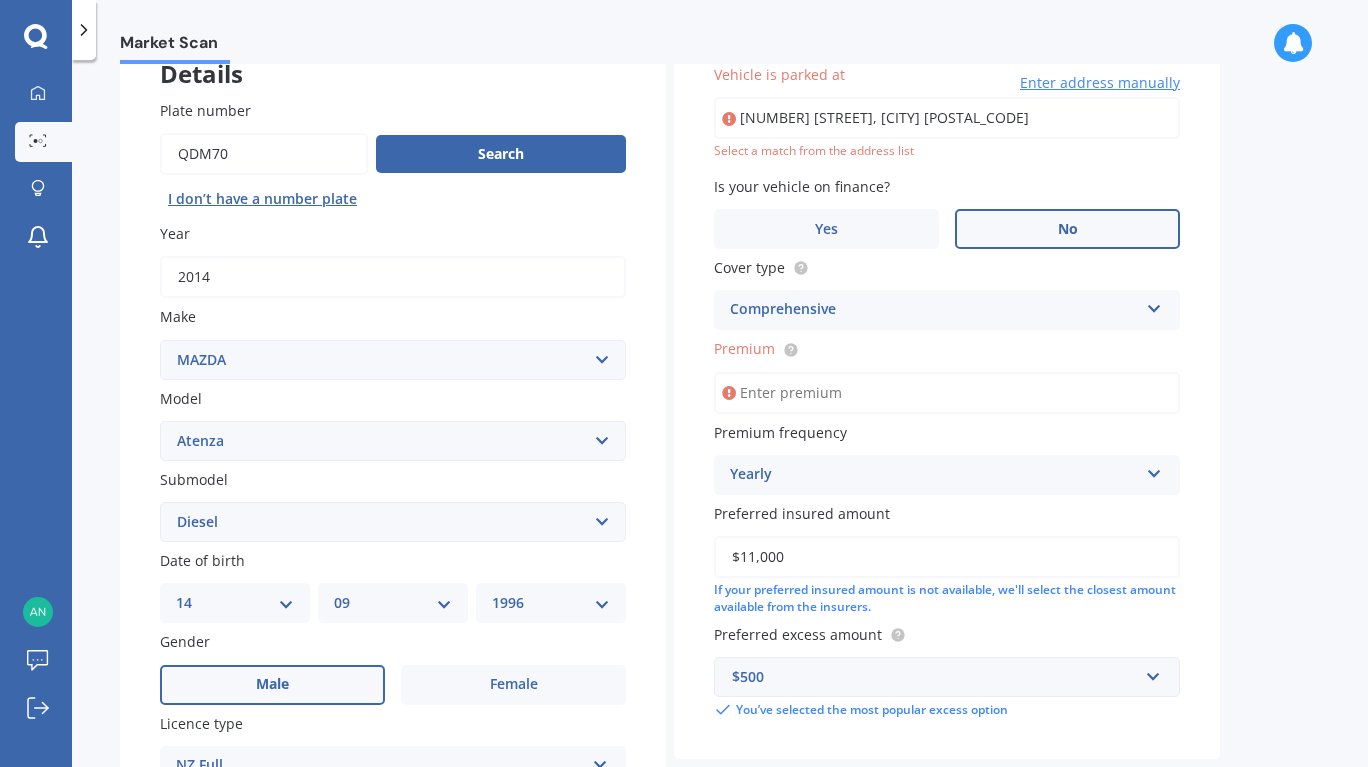 click on "[NUMBER] [STREET], [CITY] [POSTAL_CODE]" at bounding box center (947, 118) 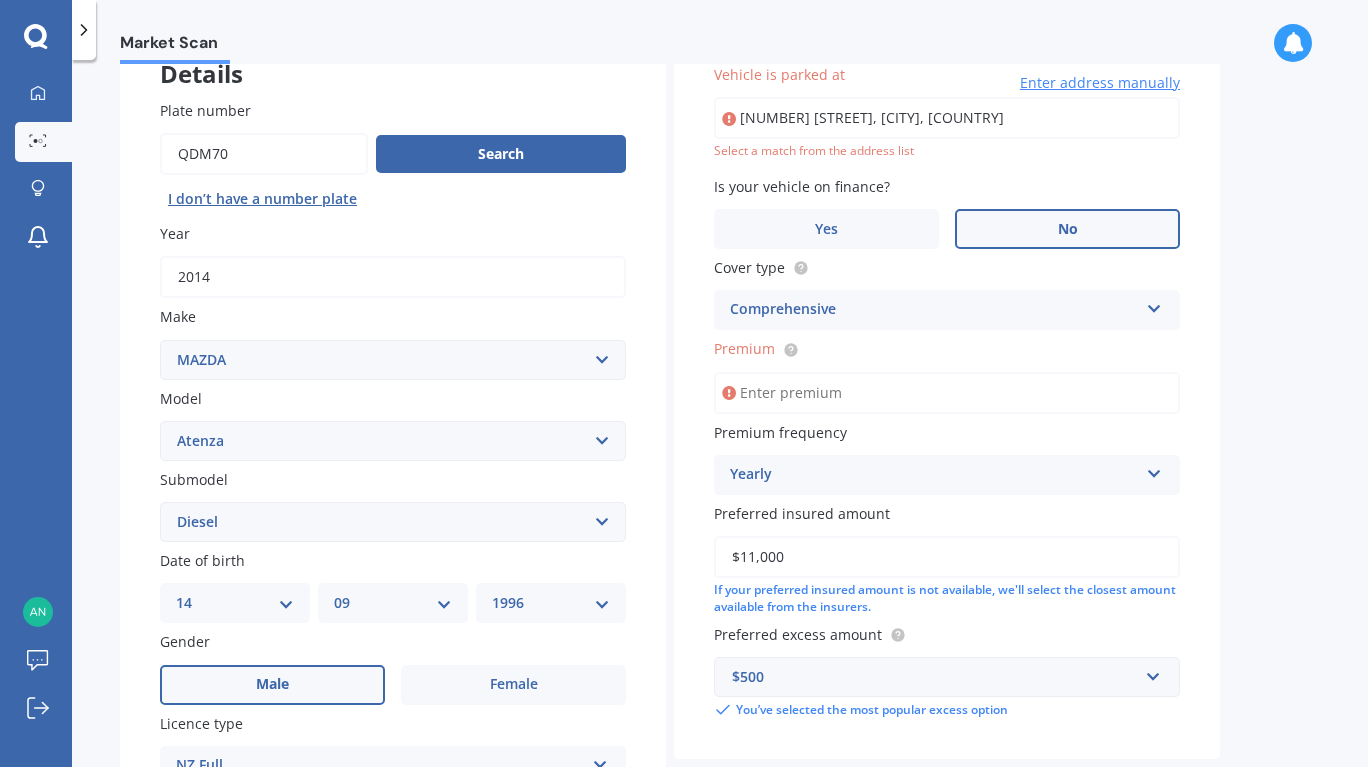 type on "[NUMBER] [STREET], [CITY] [POSTAL_CODE]" 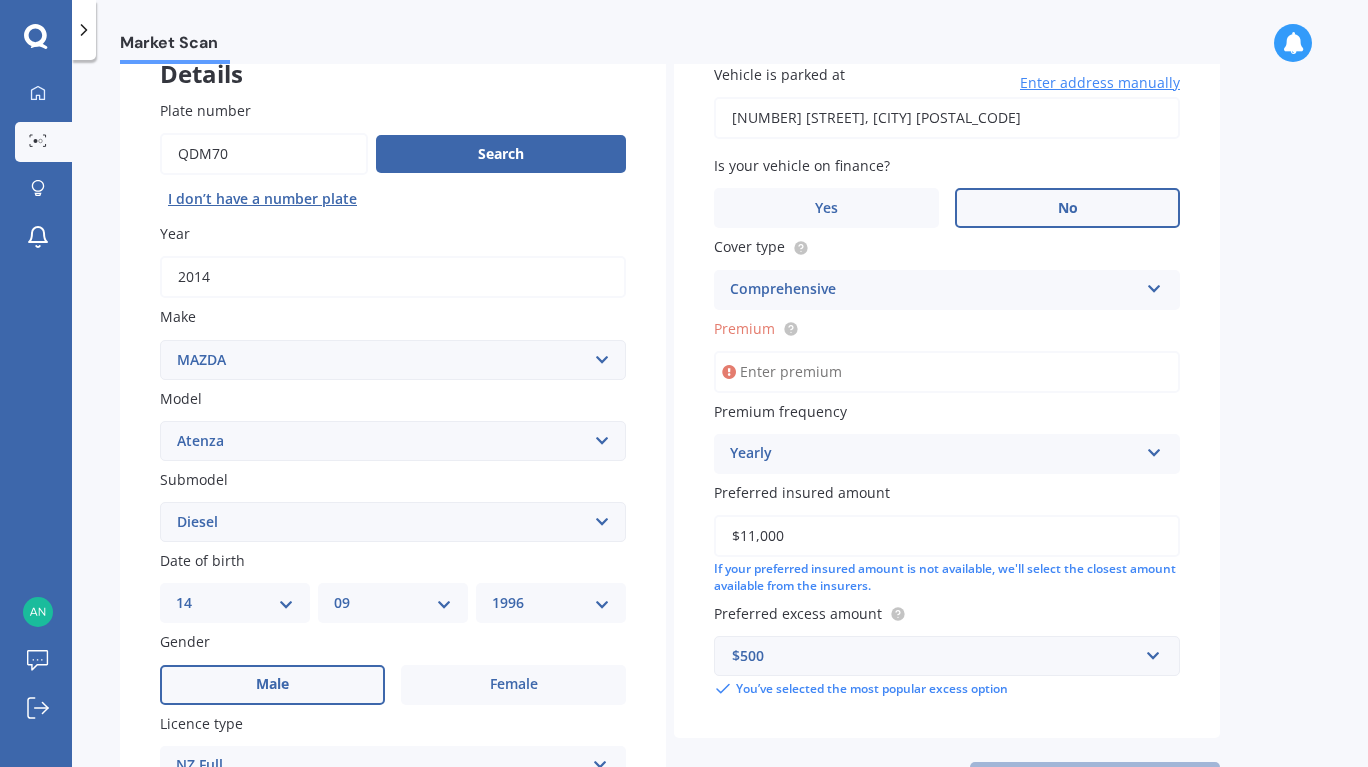 click on "Premium" at bounding box center [947, 372] 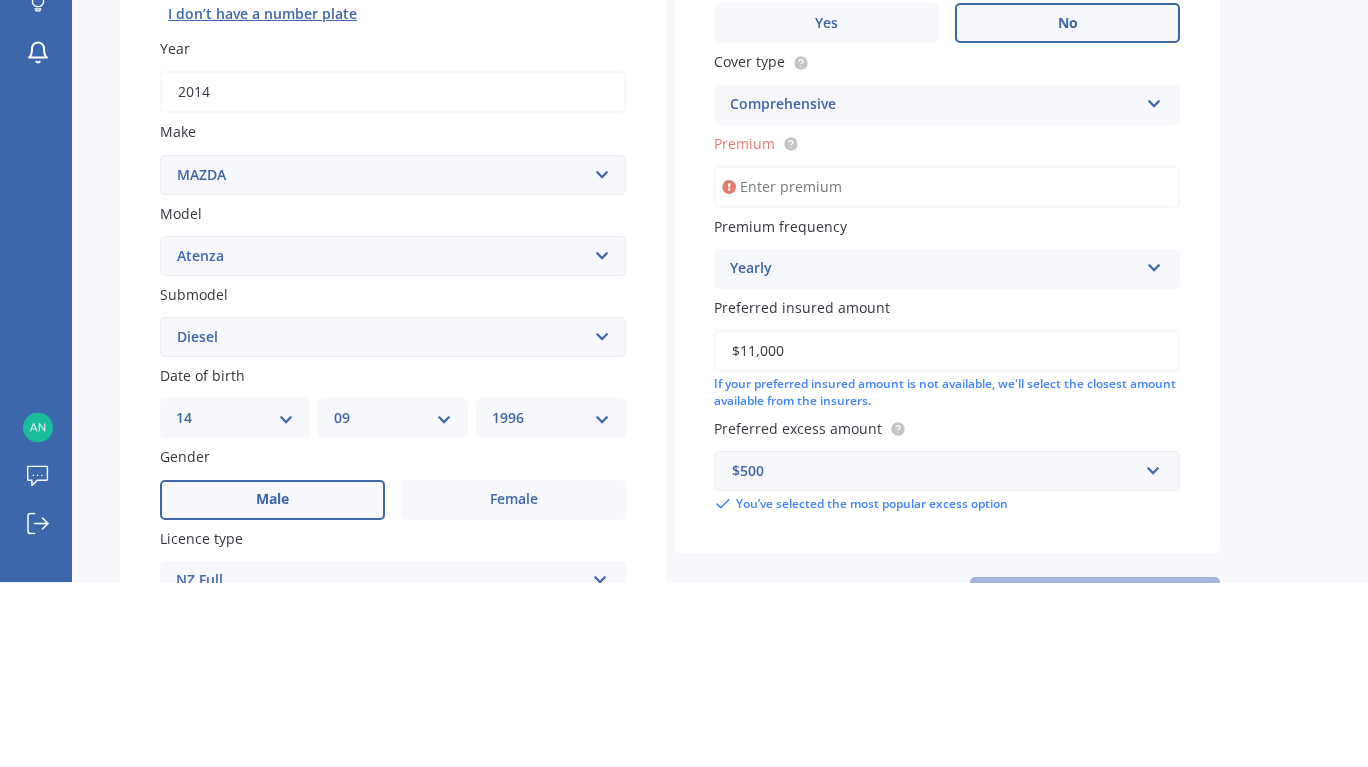 click on "Market Scan Vehicle Market Scan 70 % We just need a few more details to provide an accurate quote Details Plate number Search I don’t have a number plate Year 2014 Make Select make AC ALFA ROMEO ASTON MARTIN AUDI AUSTIN BEDFORD Bentley BMW BYD CADILLAC CAN-AM CHERY CHEVROLET CHRYSLER Citroen CRUISEAIR CUPRA DAEWOO DAIHATSU DAIMLER DAMON DIAHATSU DODGE EXOCET FACTORY FIVE FERRARI FIAT Fiord FLEETWOOD FORD FOTON FRASER GEELY GENESIS GEORGIE BOY GMC GREAT WALL GWM HAVAL HILLMAN HINO HOLDEN HOLIDAY RAMBLER HONDA HUMMER HYUNDAI INFINITI ISUZU IVECO JAC JAECOO JAGUAR JEEP KGM KIA LADA LAMBORGHINI LANCIA LANDROVER LDV LEAPMOTOR LEXUS LINCOLN LOTUS LUNAR M.G M.G. MAHINDRA MASERATI MAZDA MCLAREN MERCEDES AMG Mercedes Benz MERCEDES-AMG MERCURY MINI Mitsubishi MORGAN MORRIS NEWMAR Nissan OMODA OPEL OXFORD PEUGEOT Plymouth Polestar PONTIAC PORSCHE PROTON RAM Range Rover Rayne RENAULT ROLLS ROYCE ROVER SAAB SATURN SEAT SHELBY SKODA SMART SSANGYONG SUBARU SUZUKI TATA TESLA TIFFIN Toyota TRIUMPH TVR Vauxhall VOLKSWAGEN ZX" at bounding box center (720, 417) 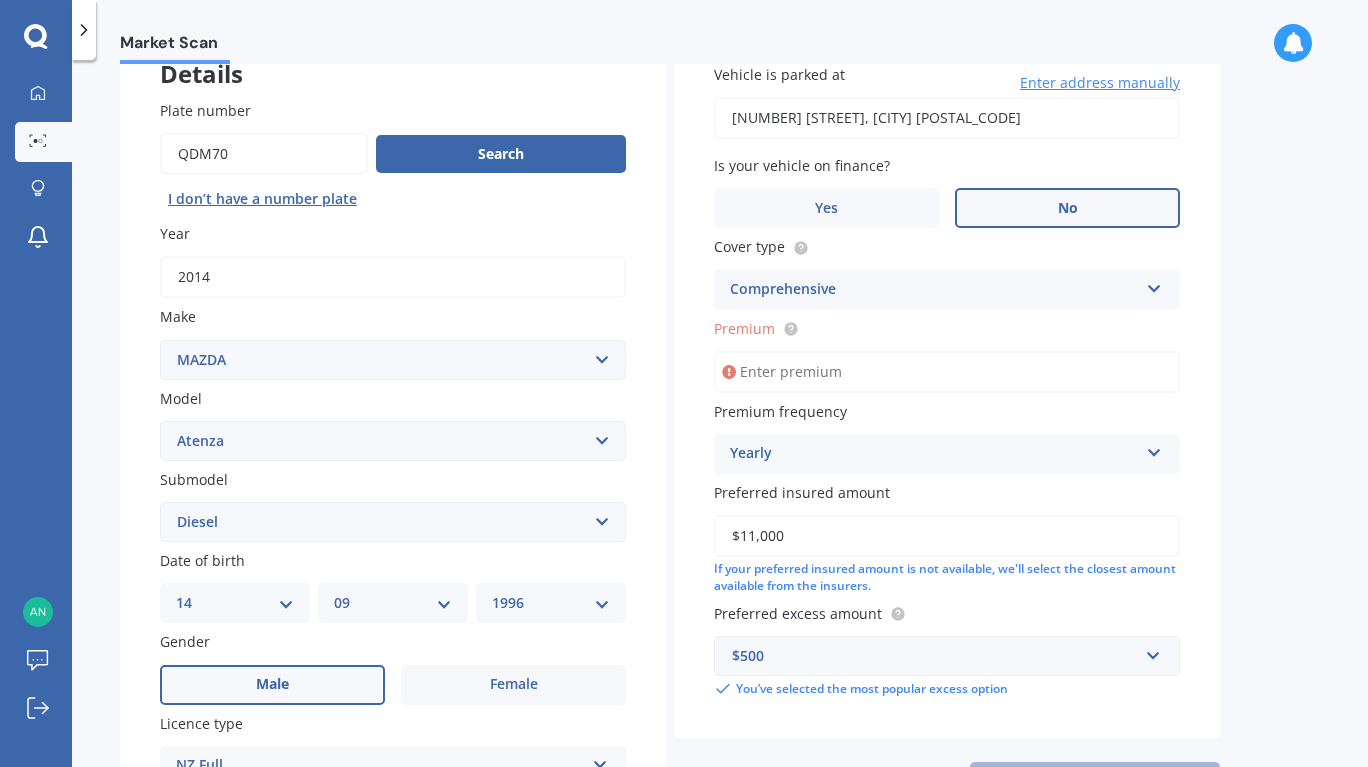 click 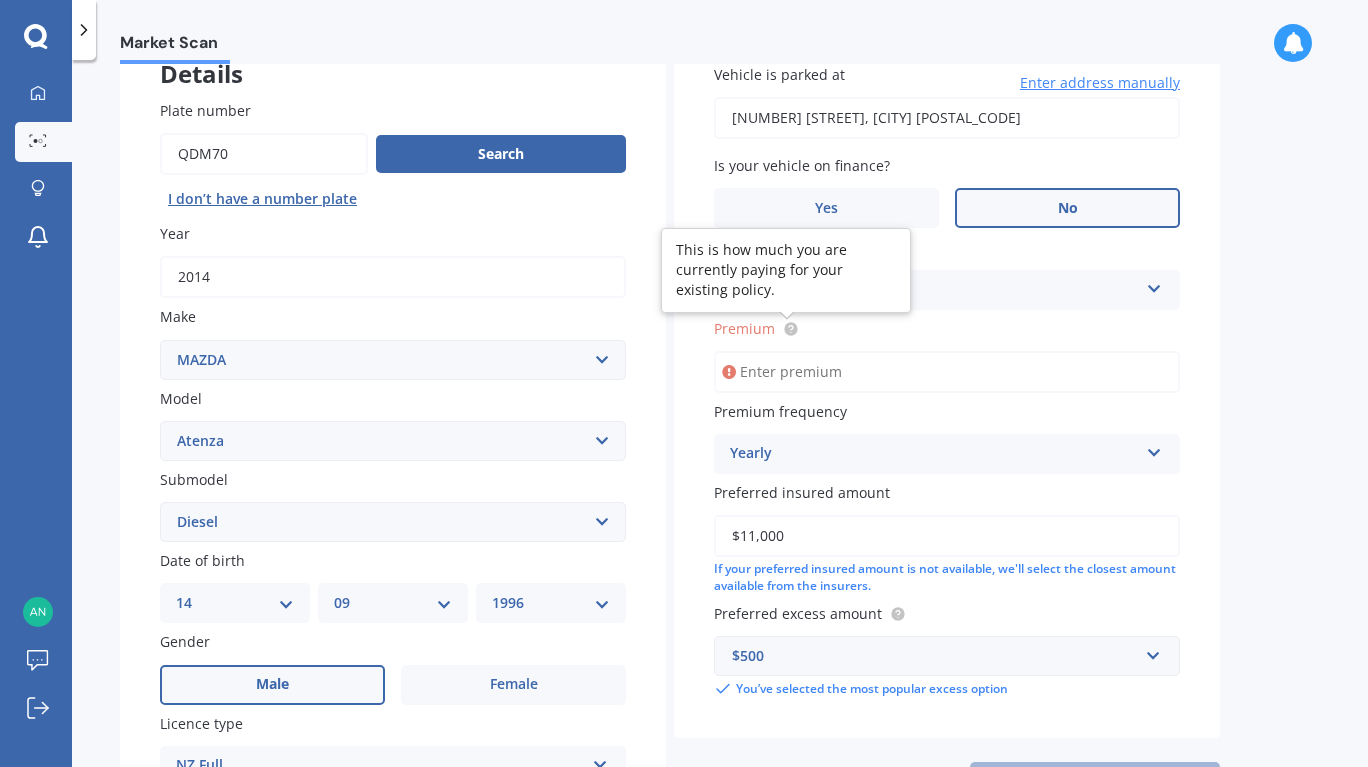 click on "Premium" at bounding box center [947, 372] 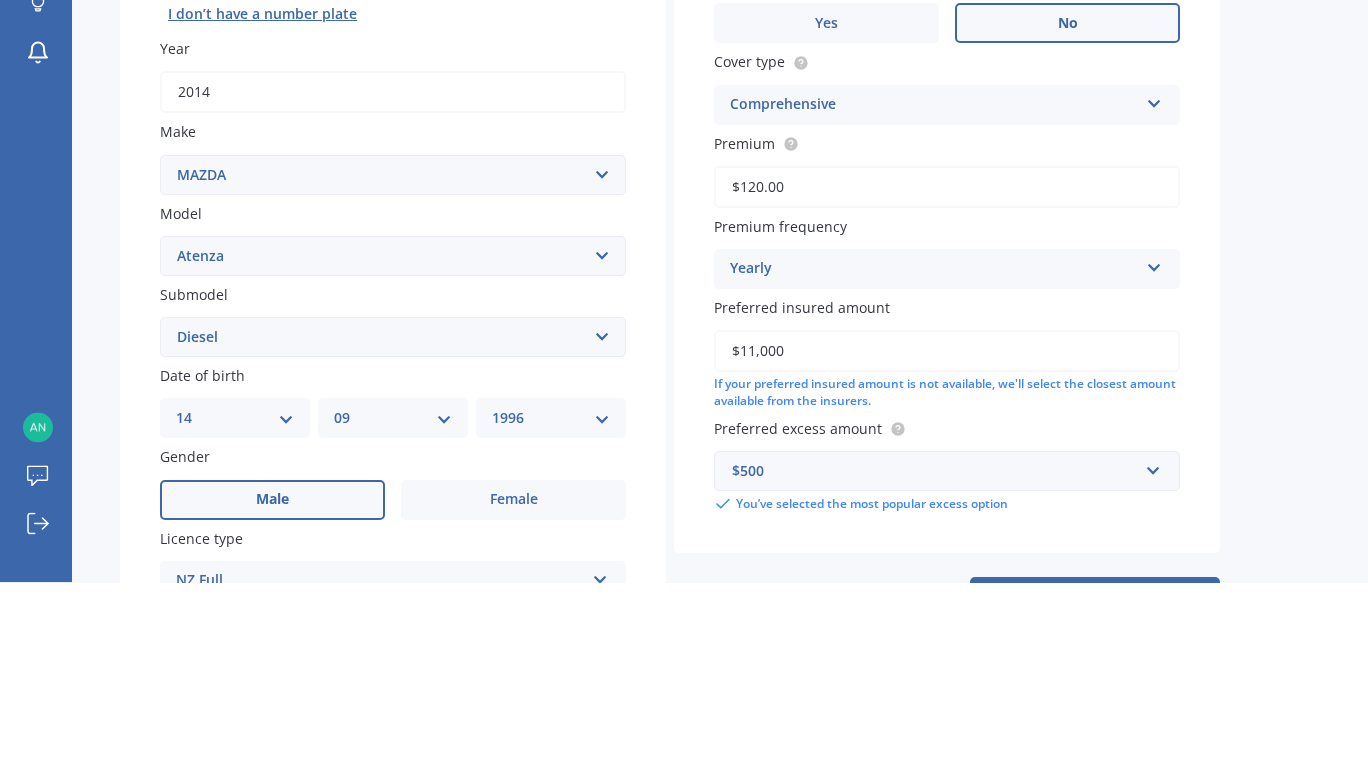 type on "$120.00" 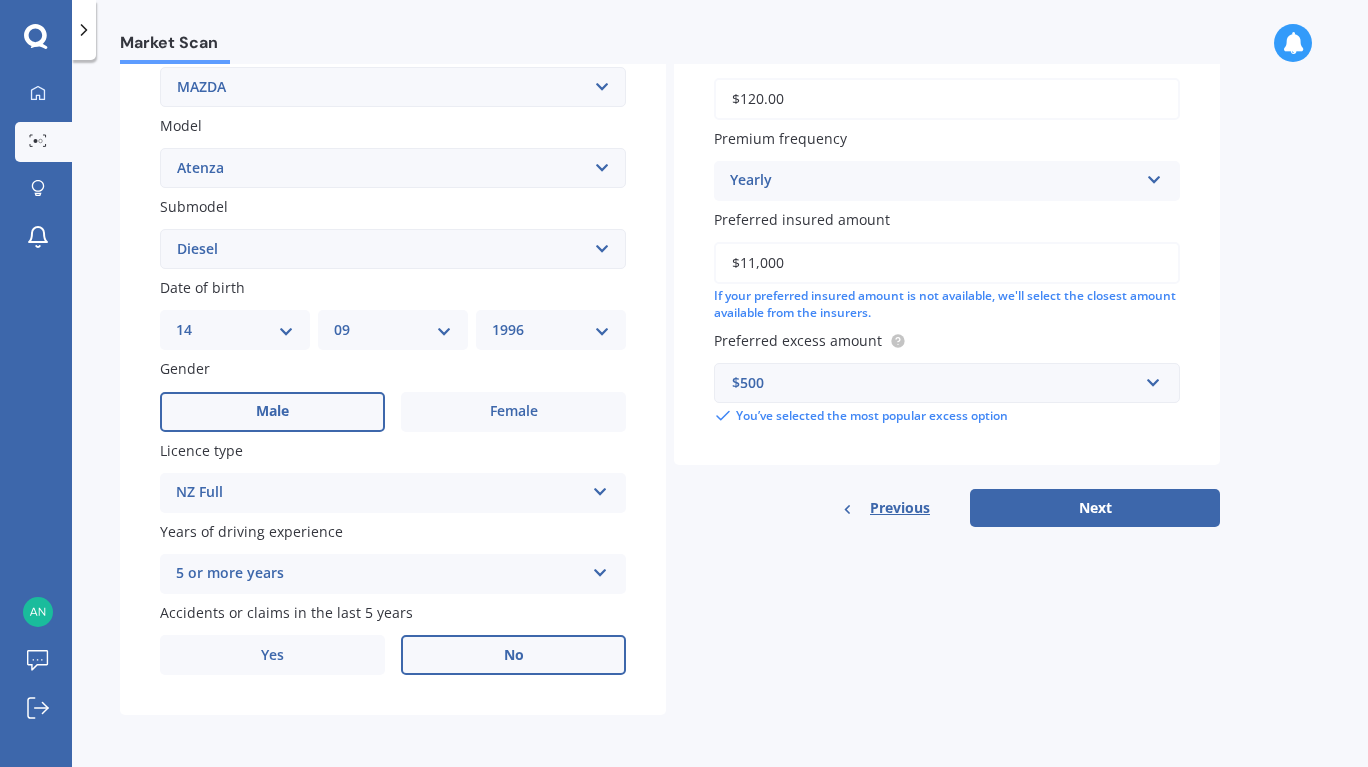 click on "Next" at bounding box center [1095, 508] 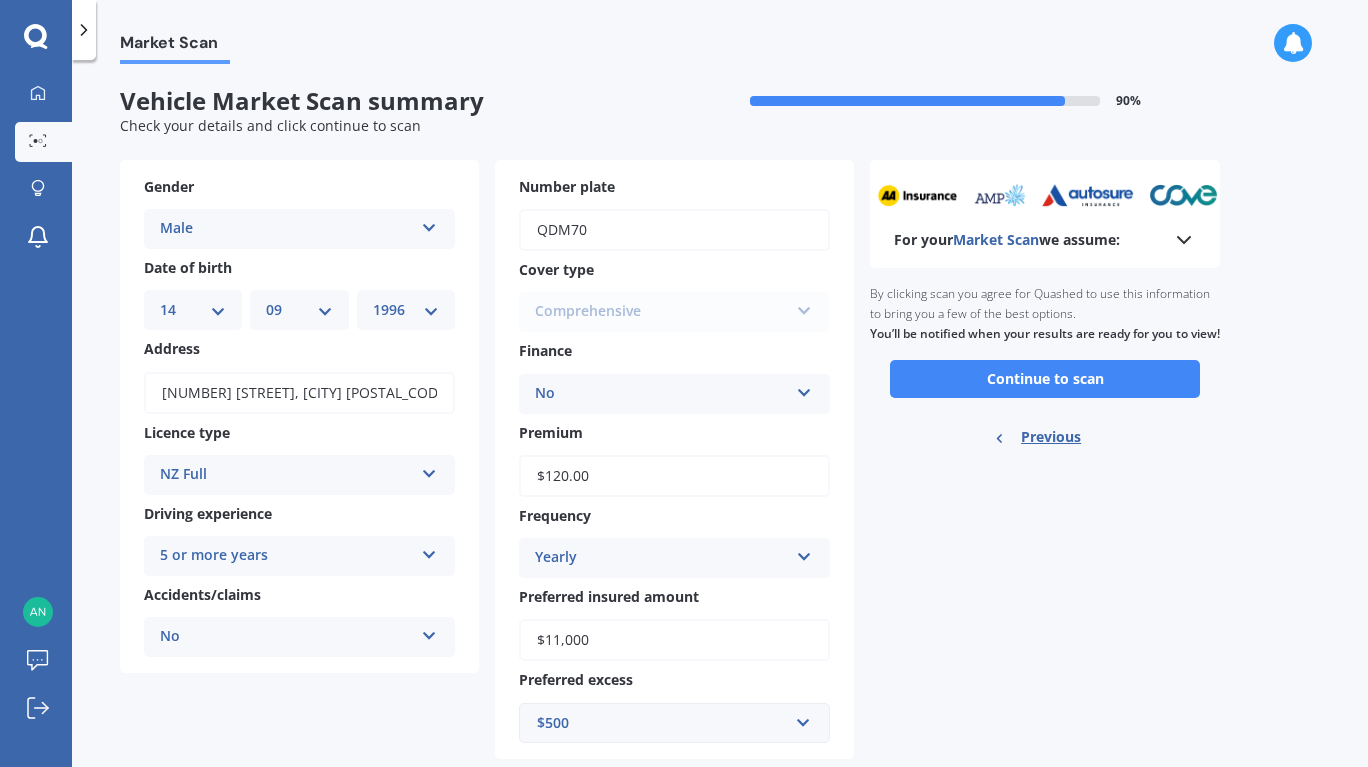 scroll, scrollTop: 0, scrollLeft: 0, axis: both 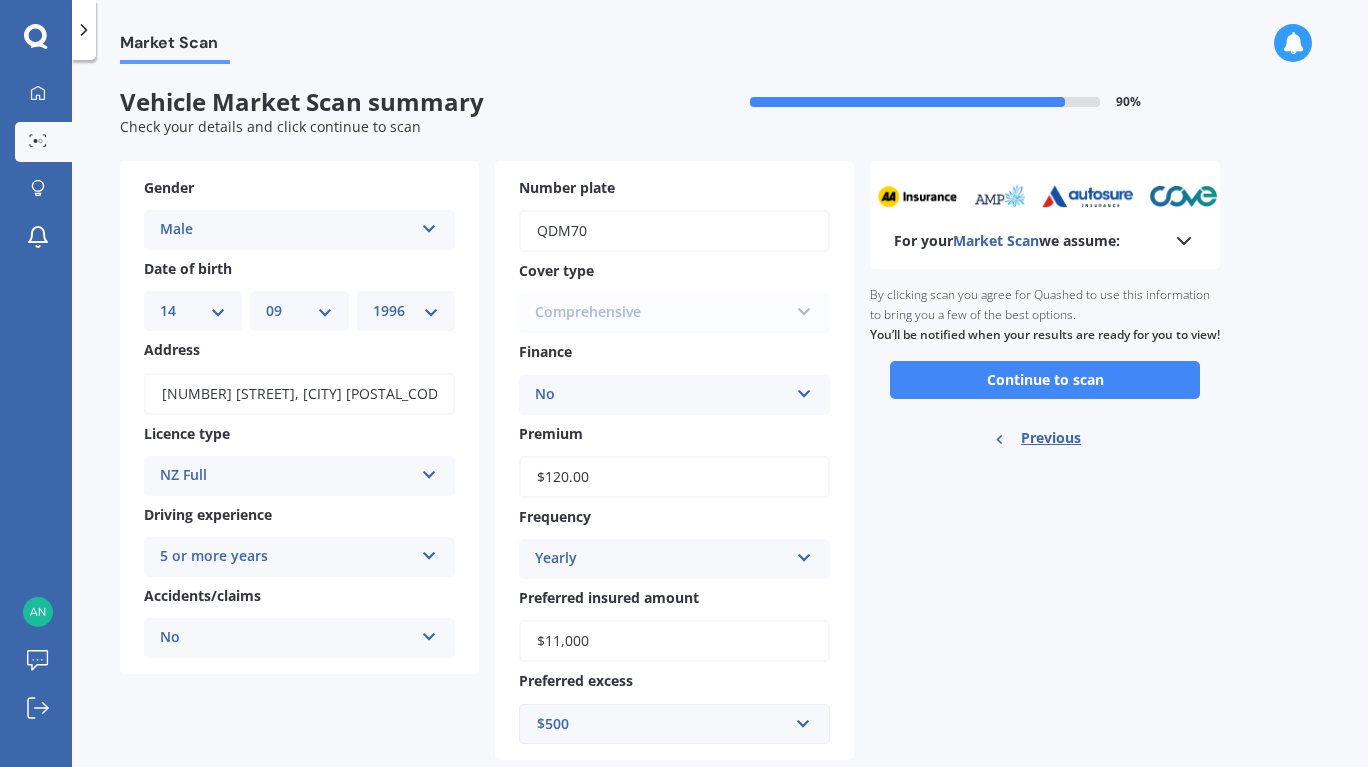 click on "Continue to scan" at bounding box center (1045, 380) 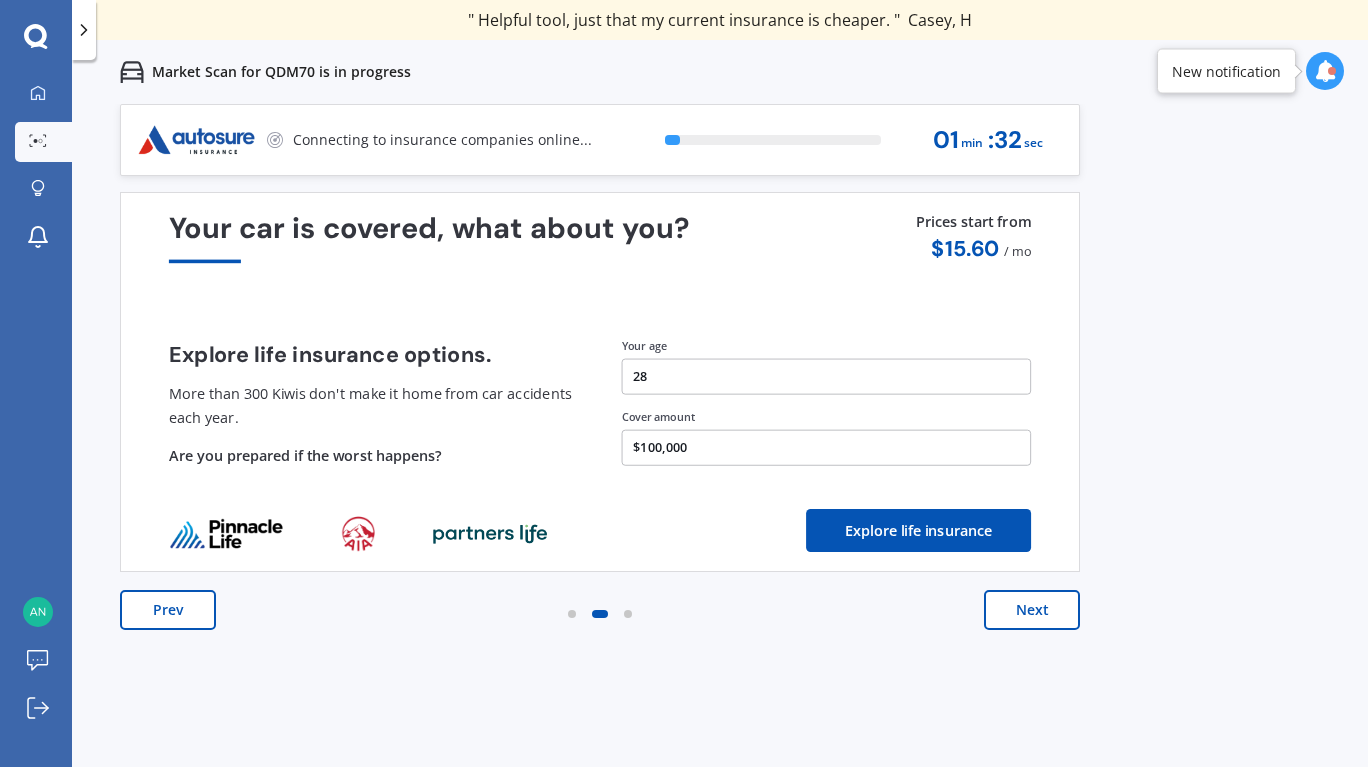 click on "28" at bounding box center [827, 376] 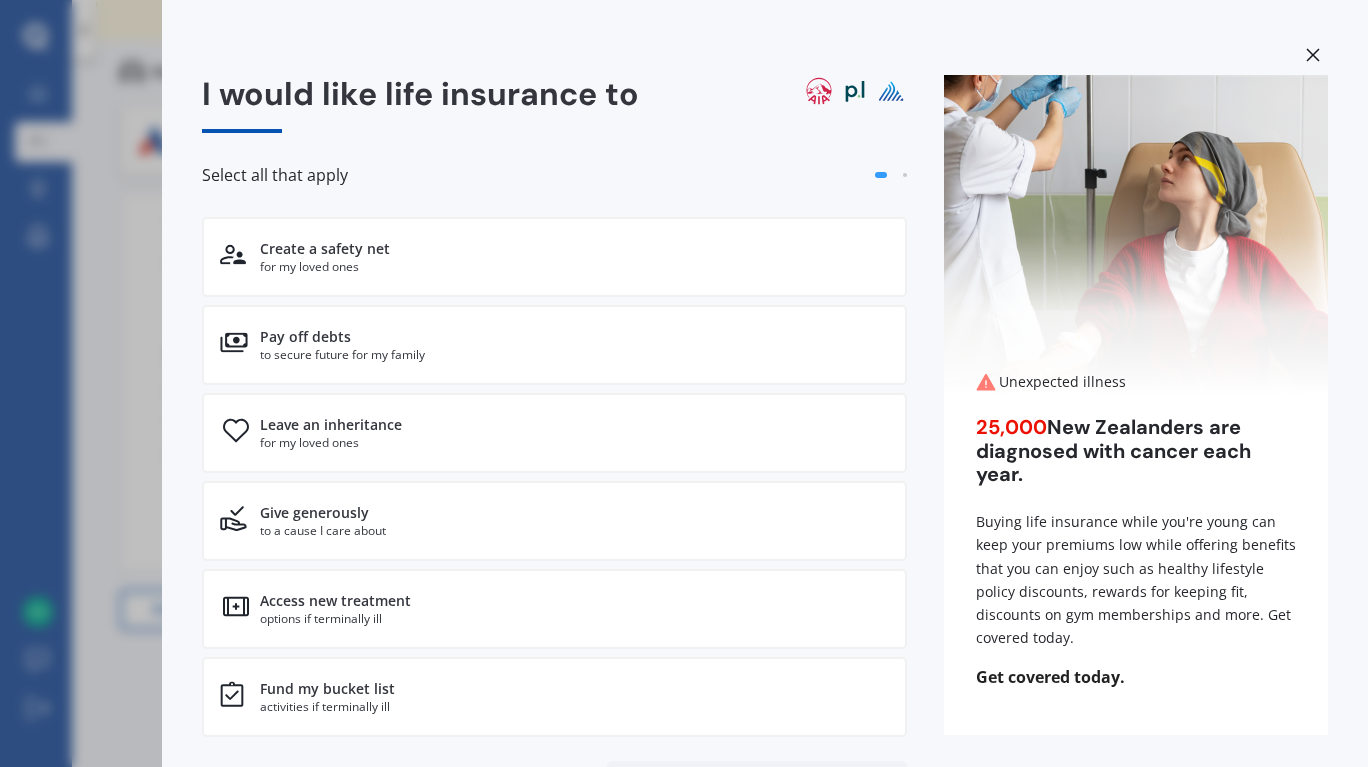 click on "I would like life insurance to Select all that apply Create a safety net for my loved ones Pay off debts  to secure future for my family Leave an inheritance for my loved ones Give generously to a cause I care about Access new treatment options if terminally ill Fund my bucket list activities if terminally ill Next   Your personal information is kept secure Unexpected illness 25,000  New Zealanders are diagnosed with cancer each year. Buying life insurance while you're young can keep your premiums low while offering benefits that you can enjoy such as healthy lifestyle policy discounts, rewards for keeping fit, discounts on gym memberships and more. Get covered today. Get covered today." at bounding box center (684, 383) 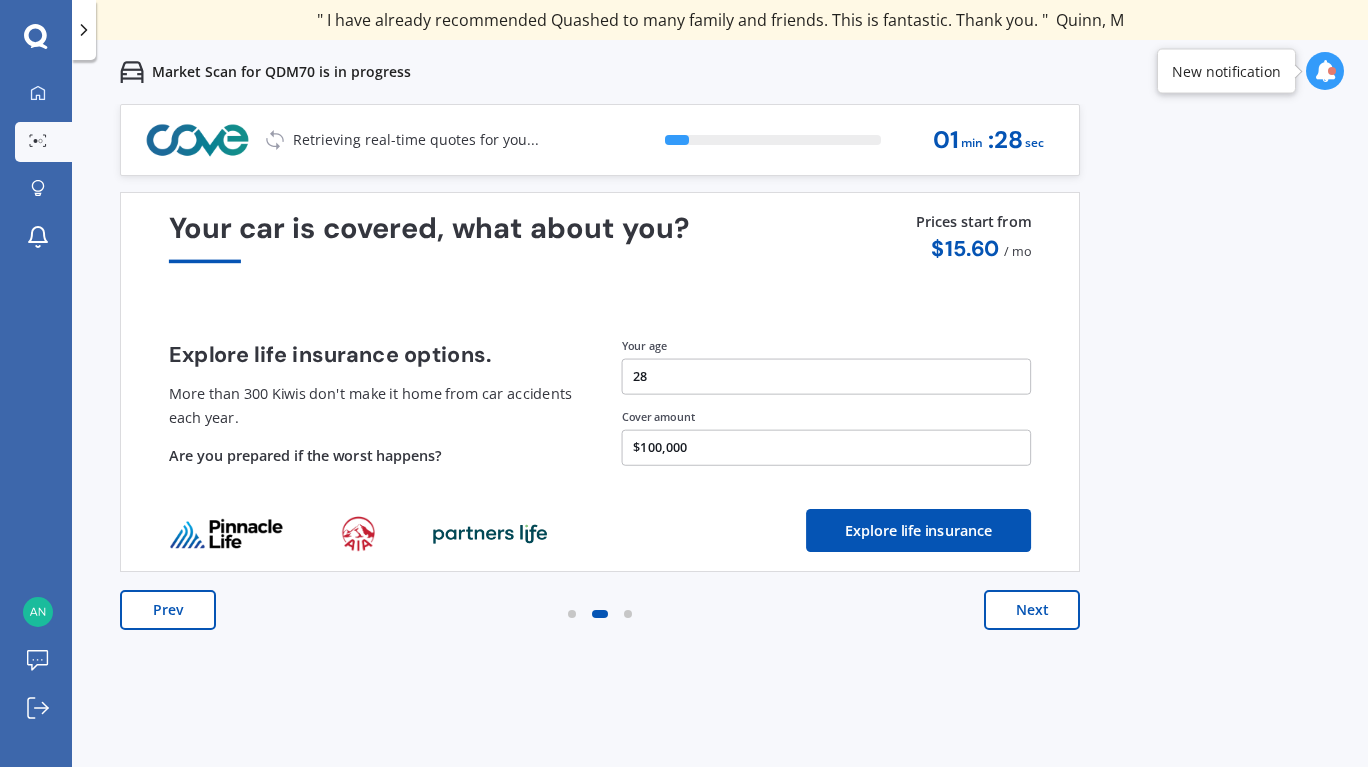 click on "Next" at bounding box center [1032, 610] 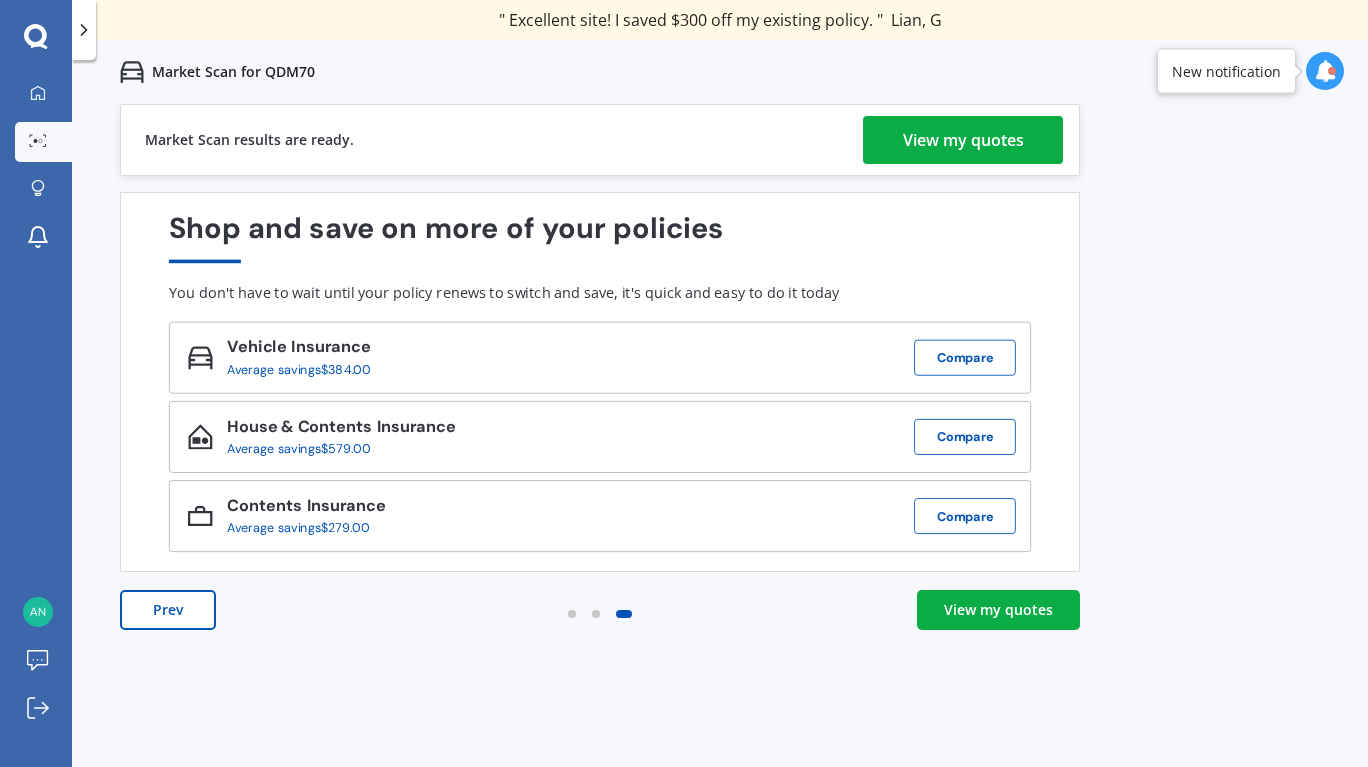 click on "View my quotes" at bounding box center [998, 610] 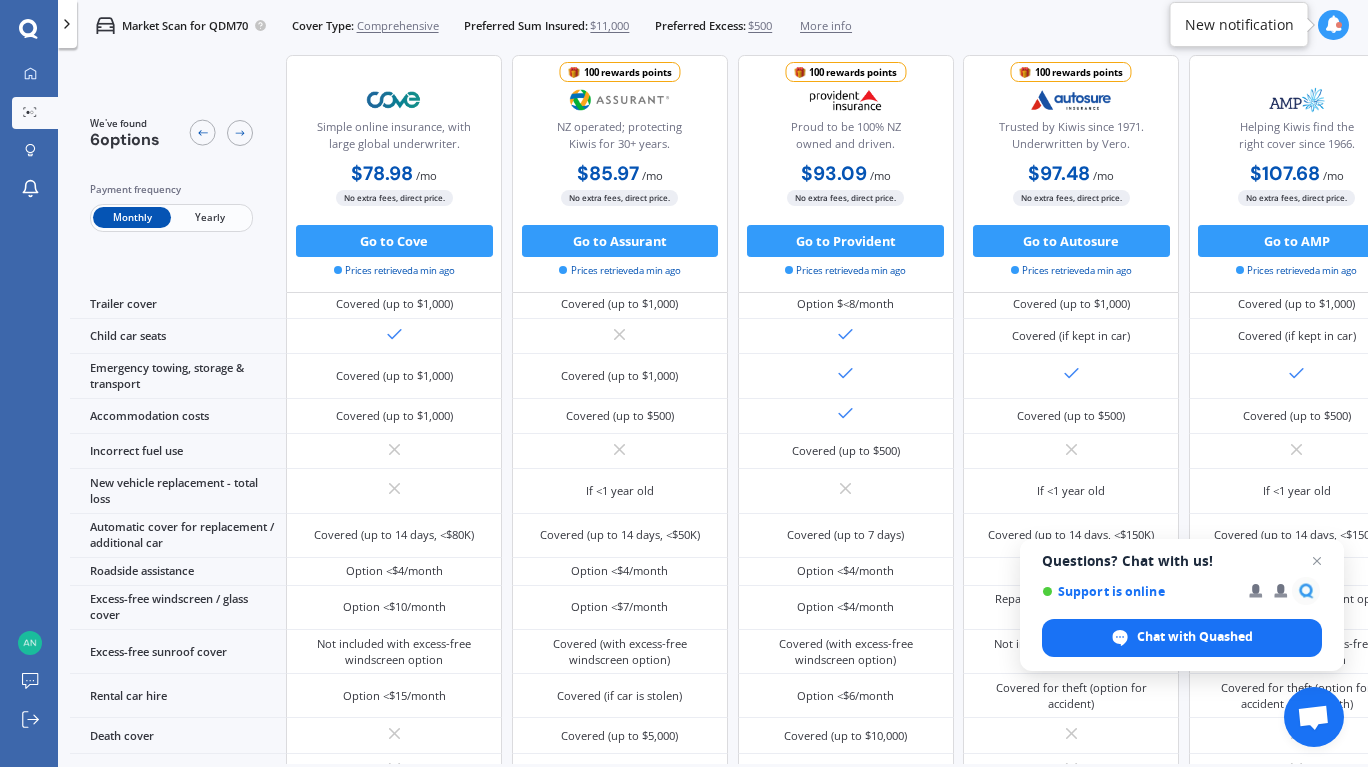 scroll, scrollTop: 377, scrollLeft: 0, axis: vertical 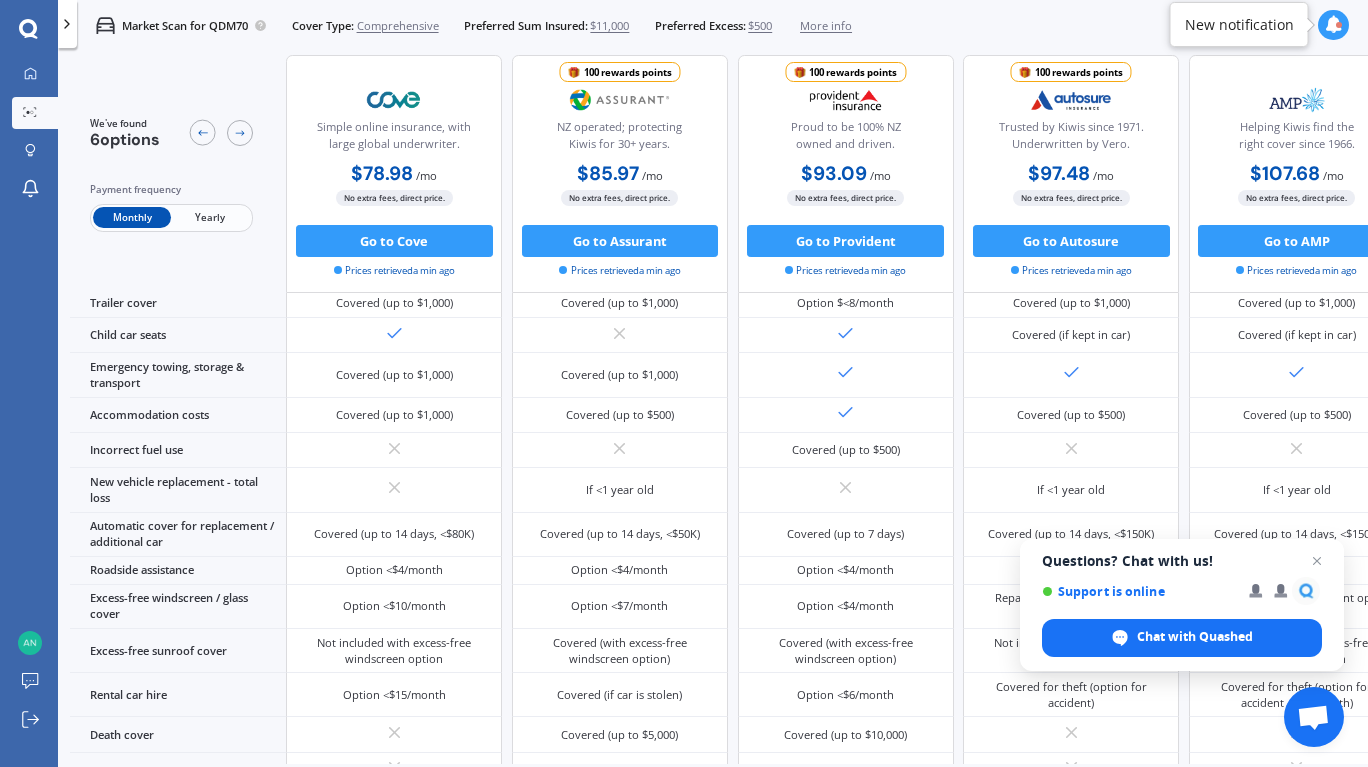 click at bounding box center (394, 490) 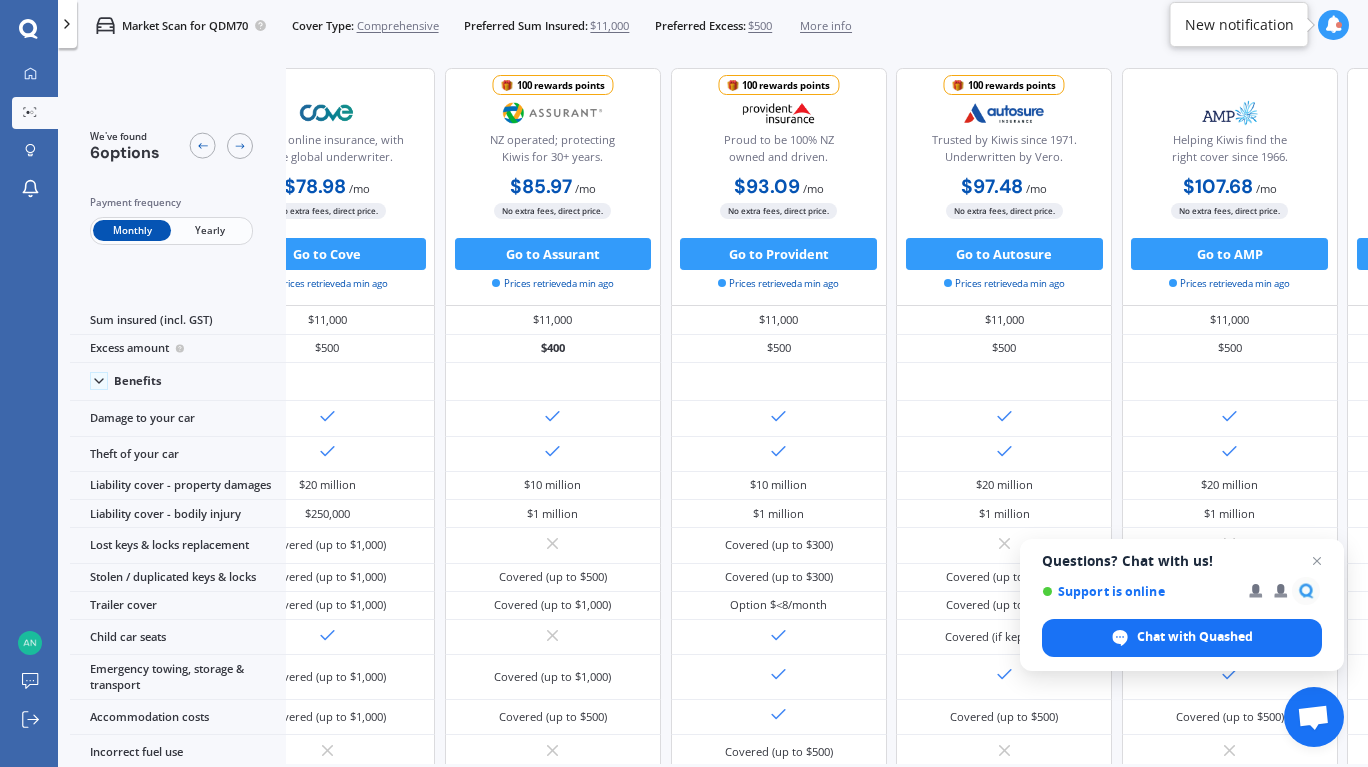 scroll, scrollTop: 0, scrollLeft: 0, axis: both 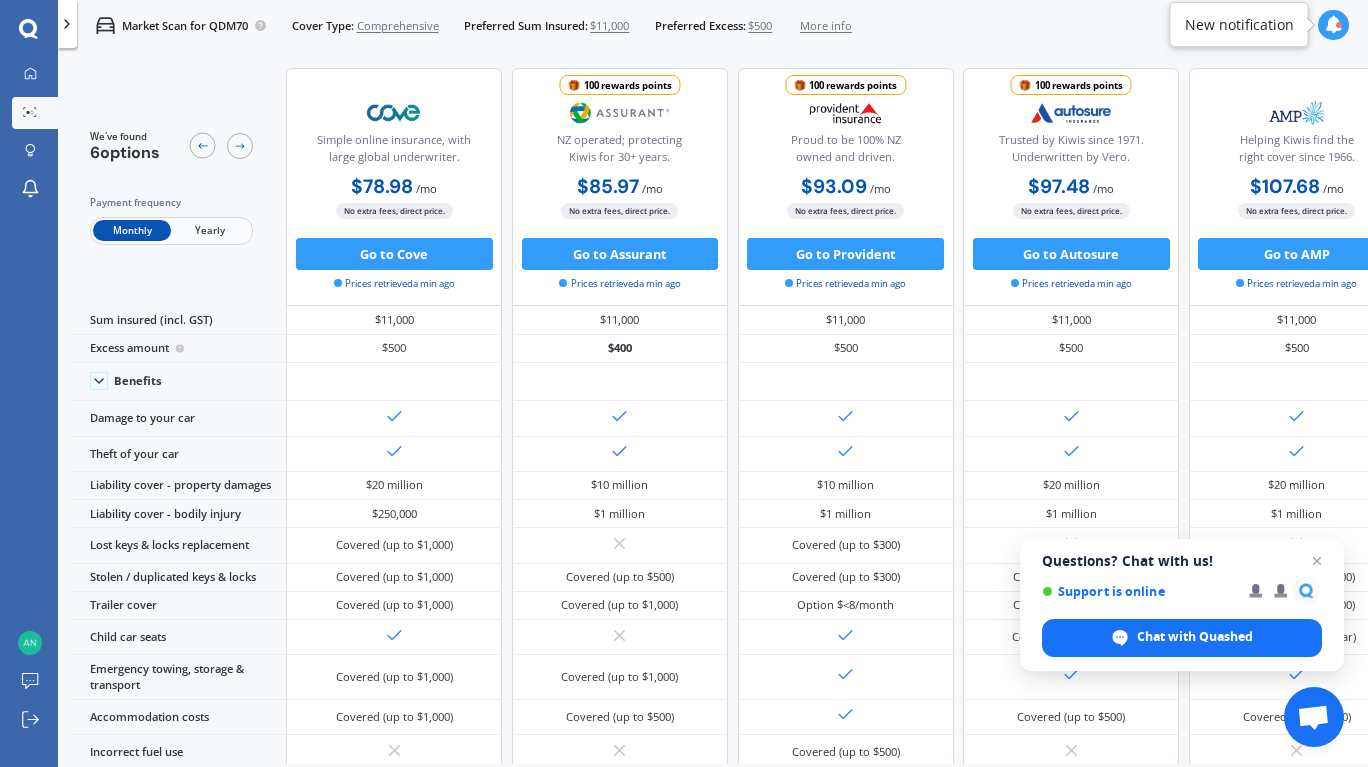 click at bounding box center (395, 113) 